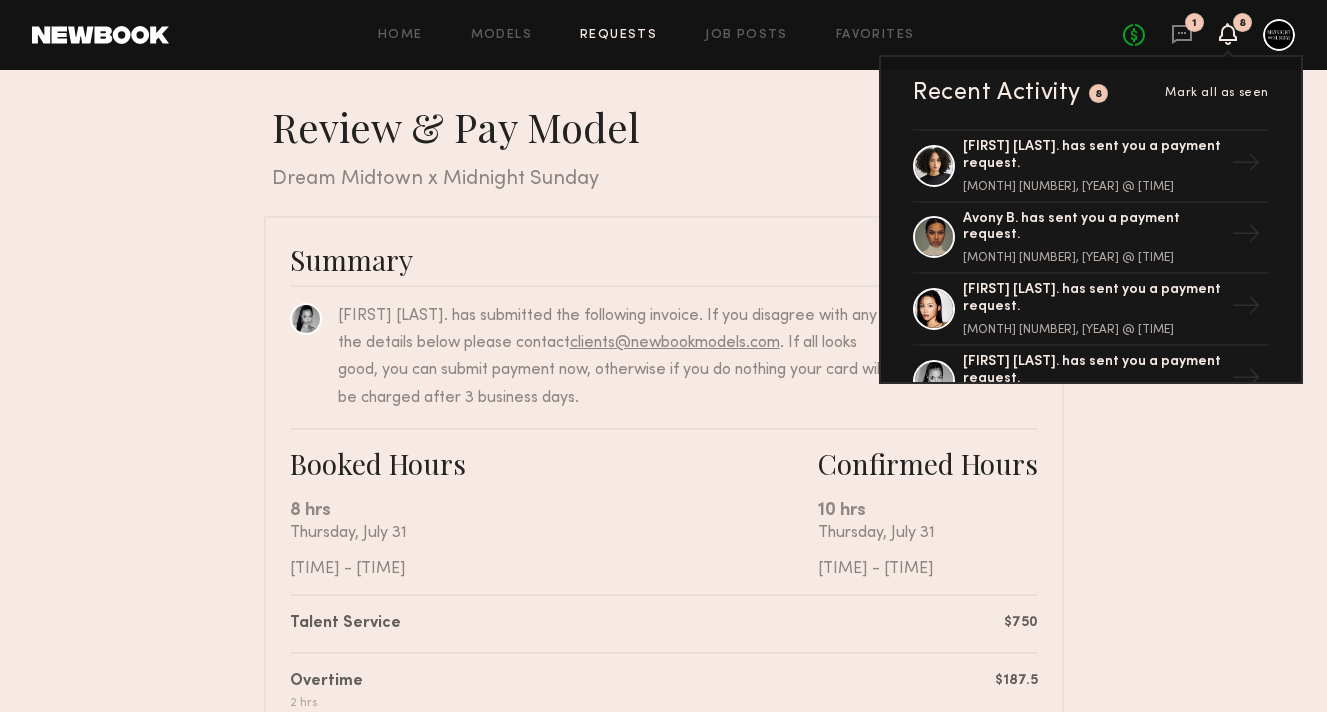 scroll, scrollTop: 73, scrollLeft: 0, axis: vertical 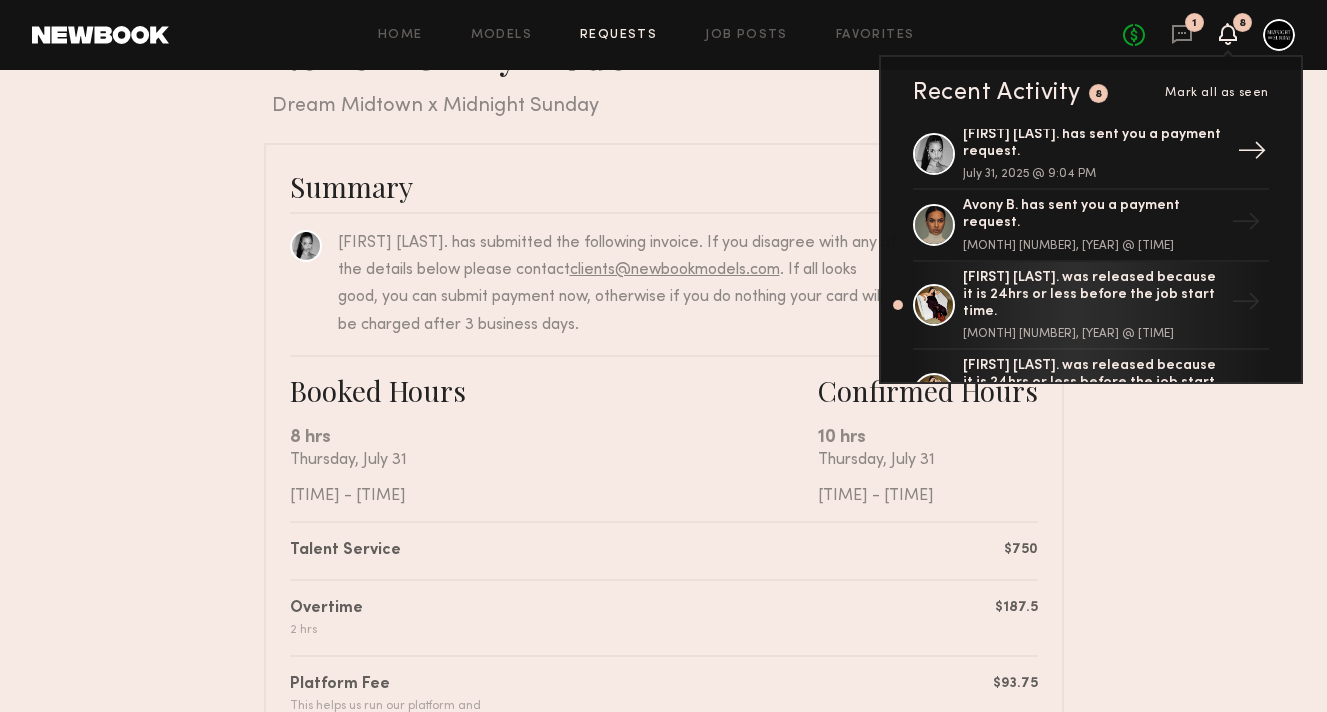 click on "[FIRST] [LAST]. has sent you a payment request." 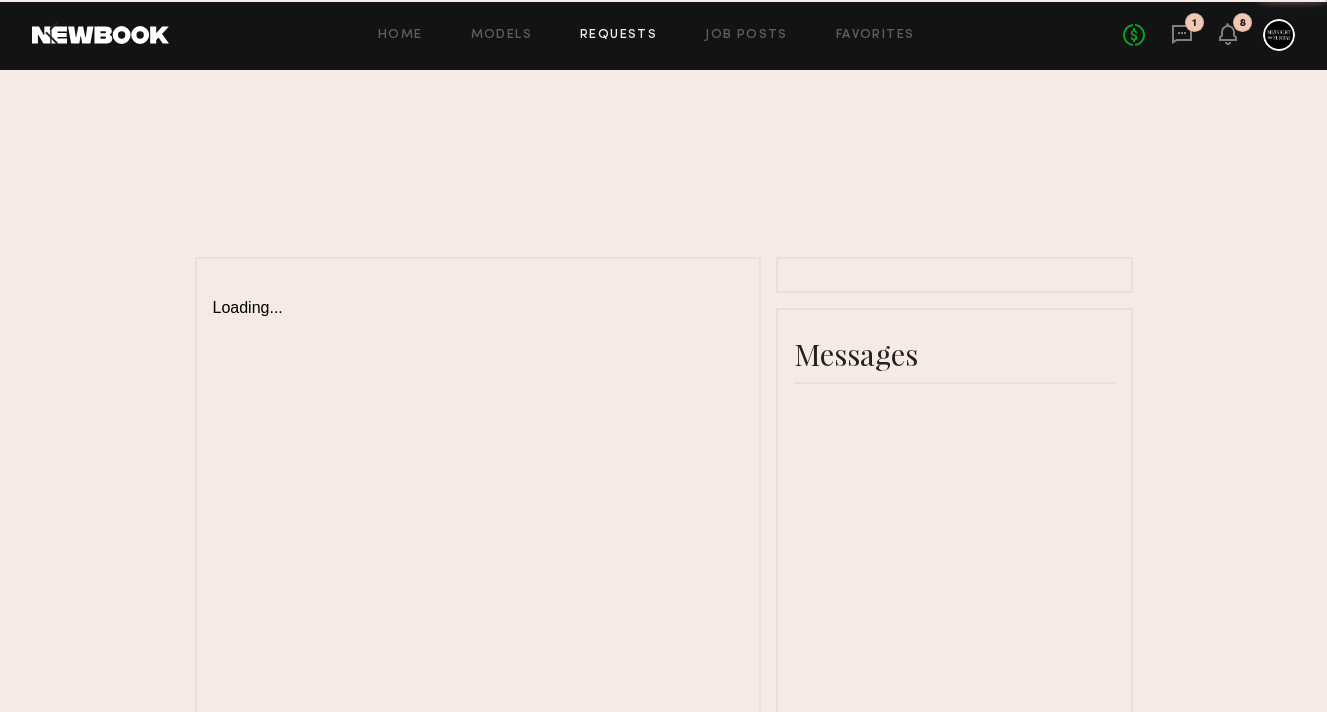 scroll, scrollTop: 0, scrollLeft: 0, axis: both 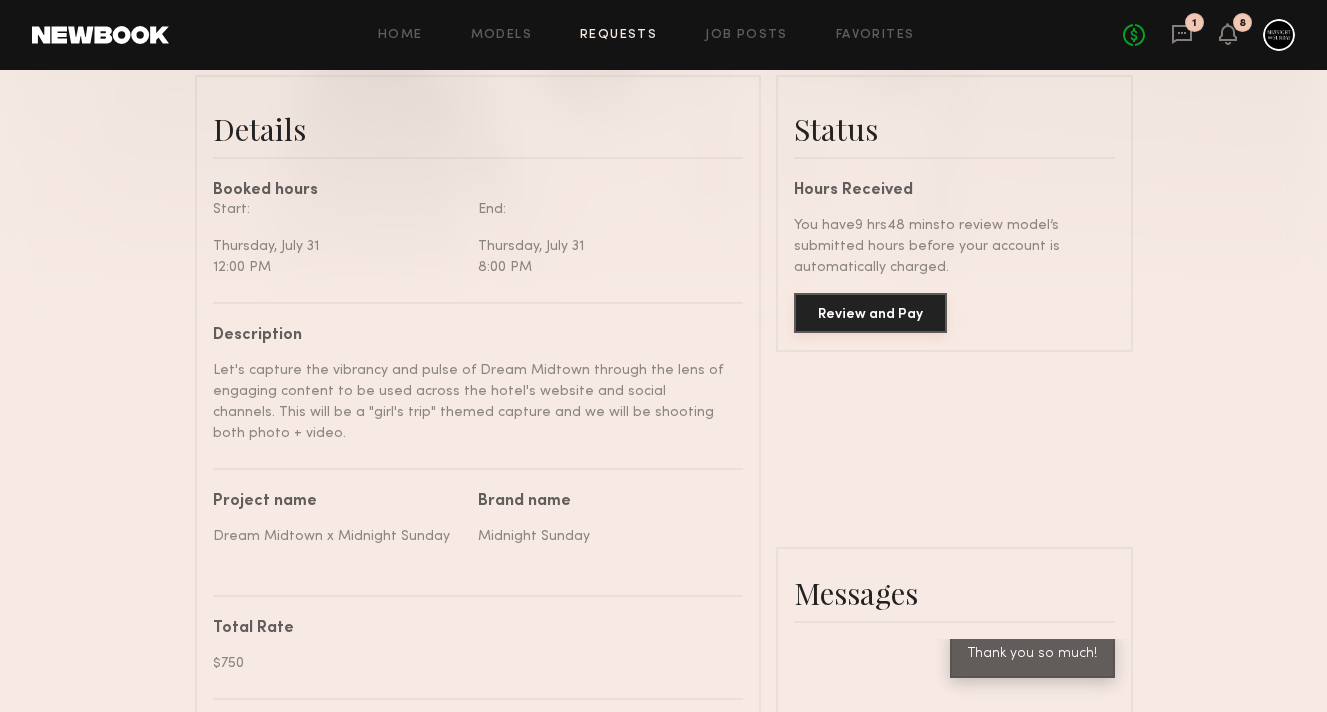 click on "Review and Pay" 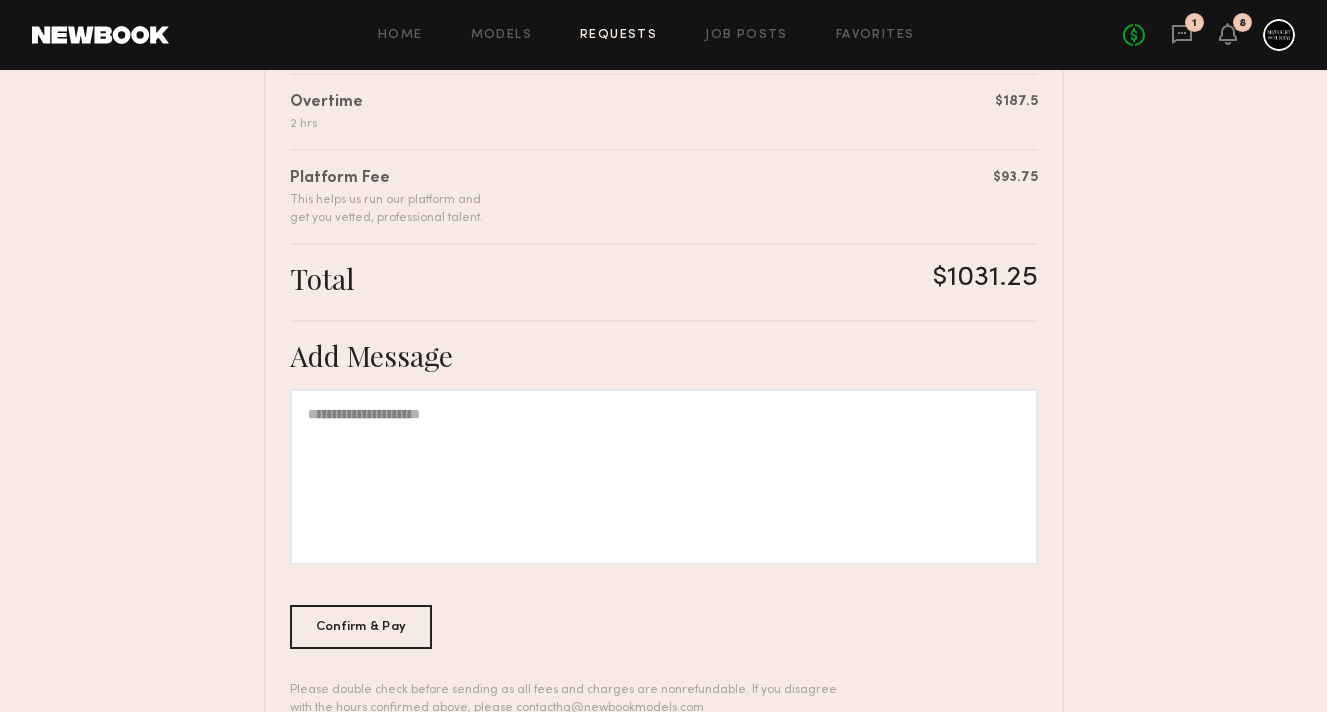 scroll, scrollTop: 642, scrollLeft: 0, axis: vertical 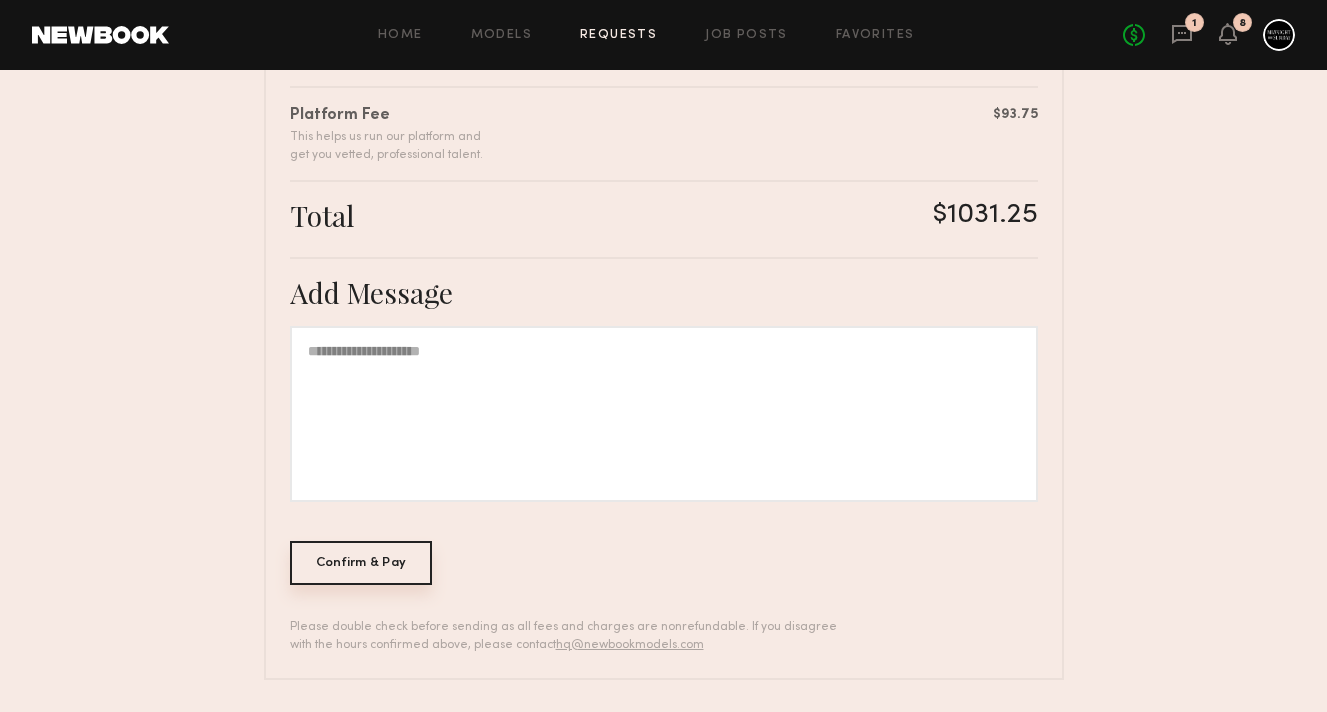 click on "Confirm & Pay" 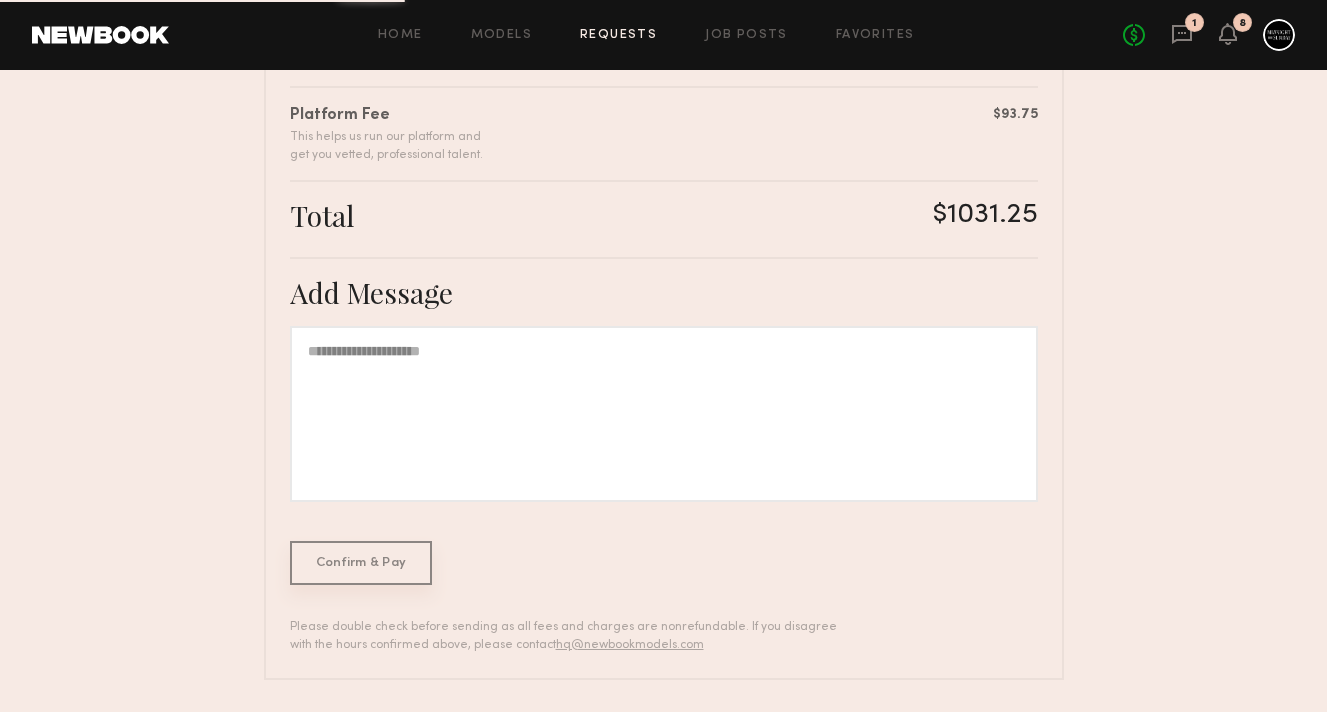 scroll, scrollTop: 0, scrollLeft: 0, axis: both 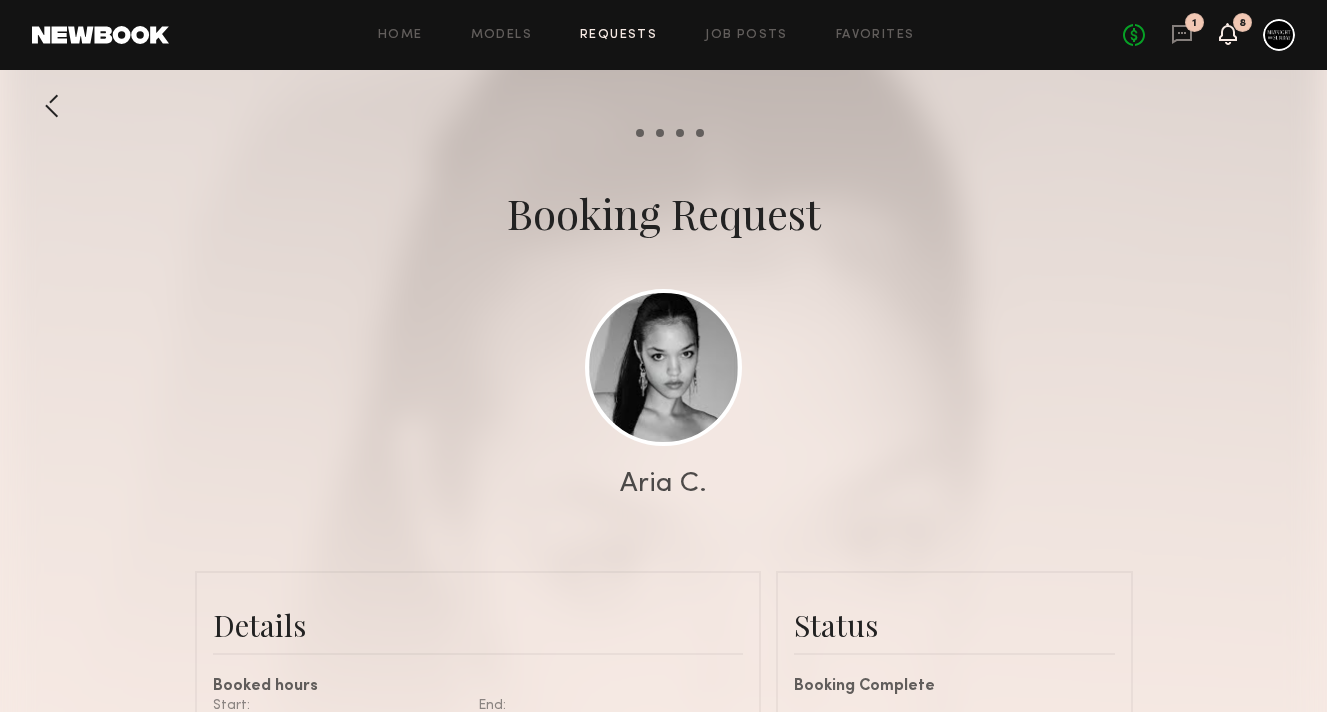 click 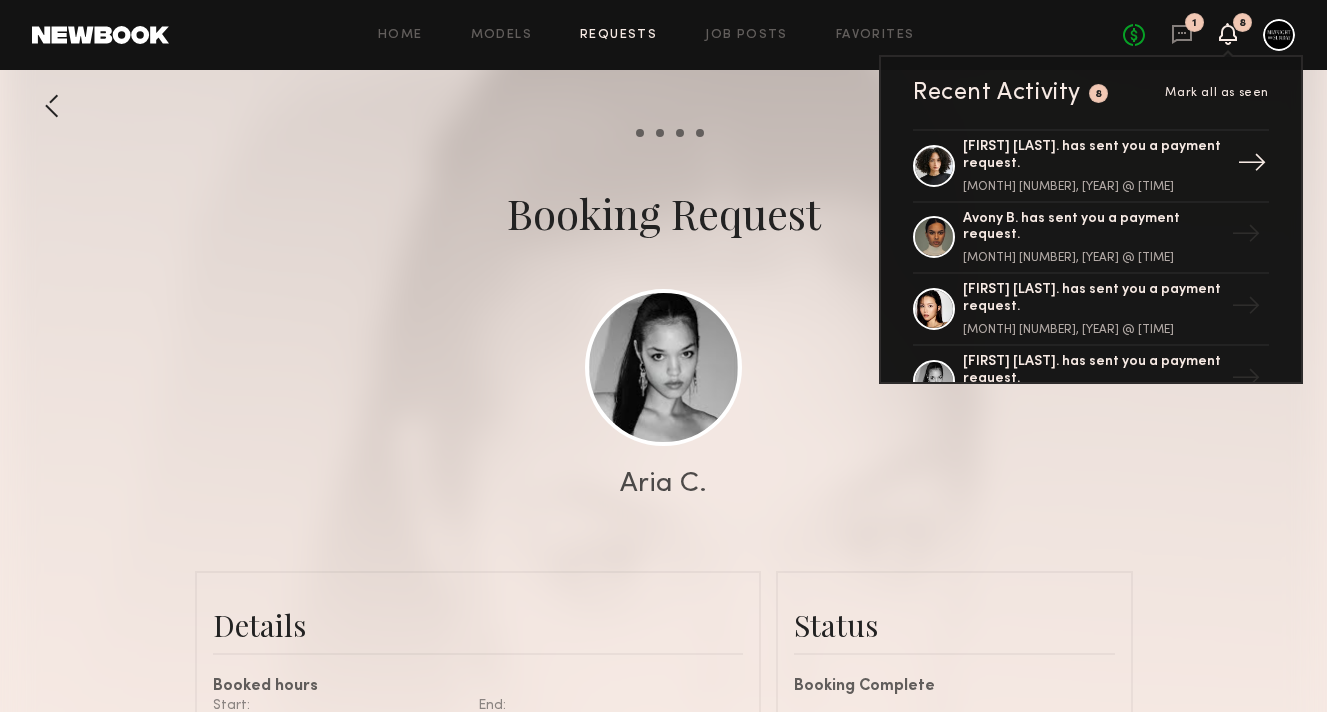 click on "[FIRST] [LAST]. has sent you a payment request." 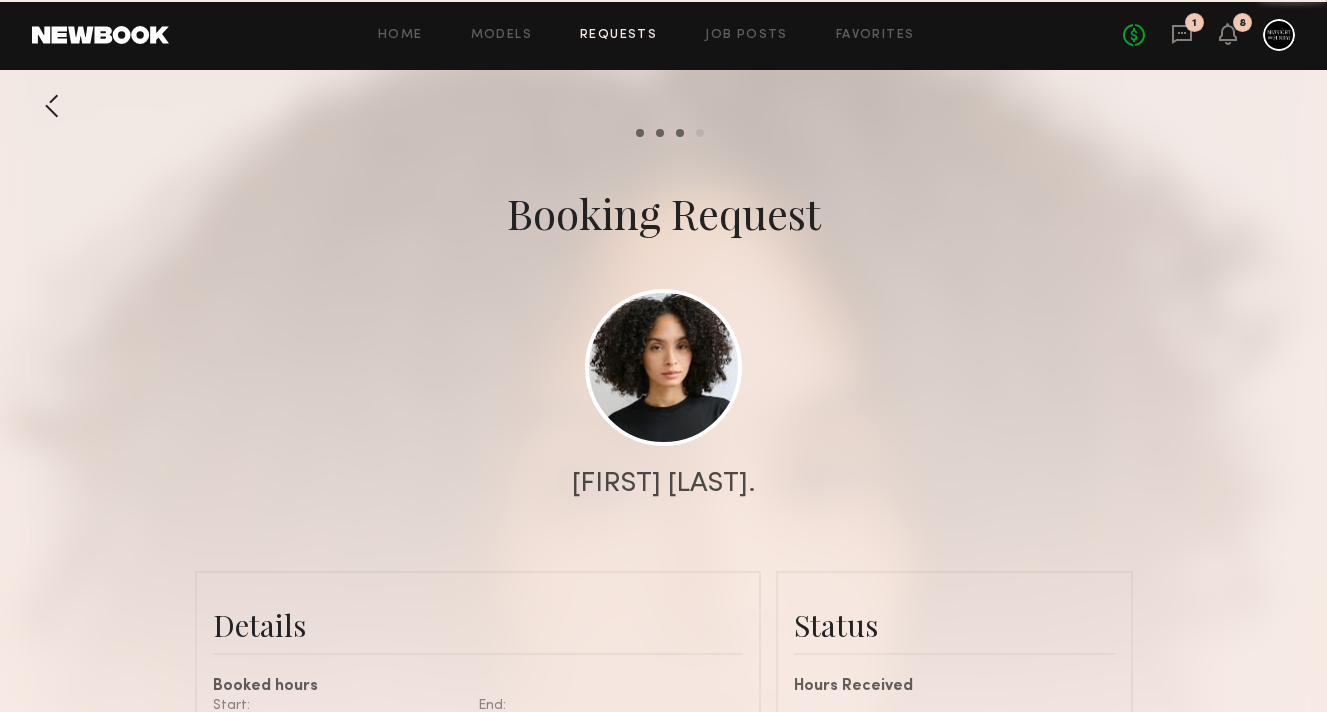 scroll, scrollTop: 1689, scrollLeft: 0, axis: vertical 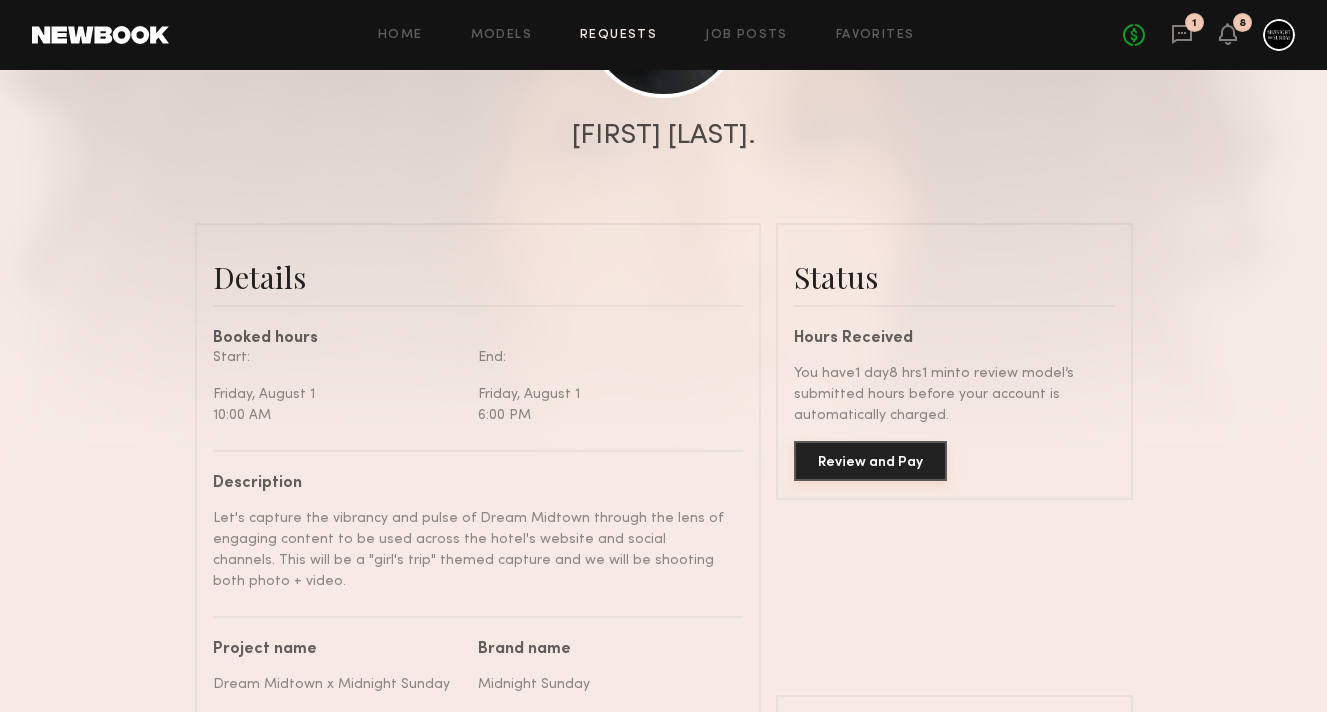 click on "Review and Pay" 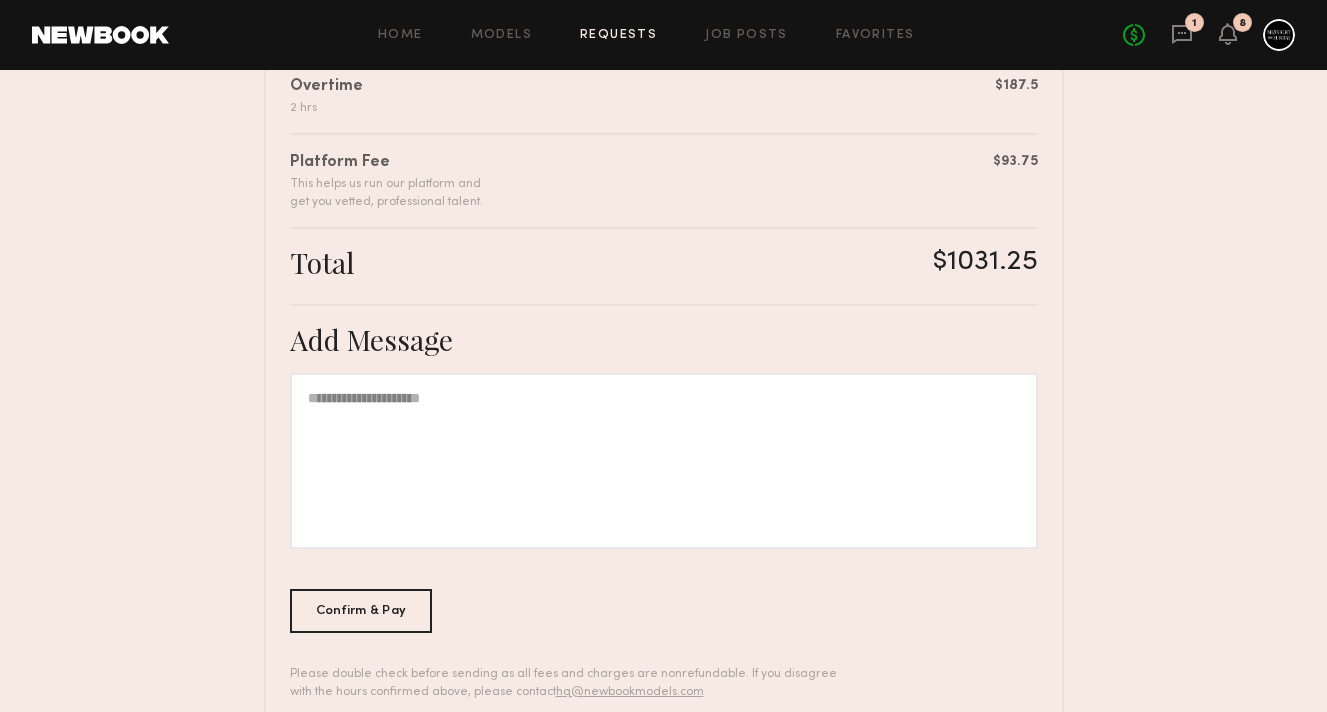 scroll, scrollTop: 642, scrollLeft: 0, axis: vertical 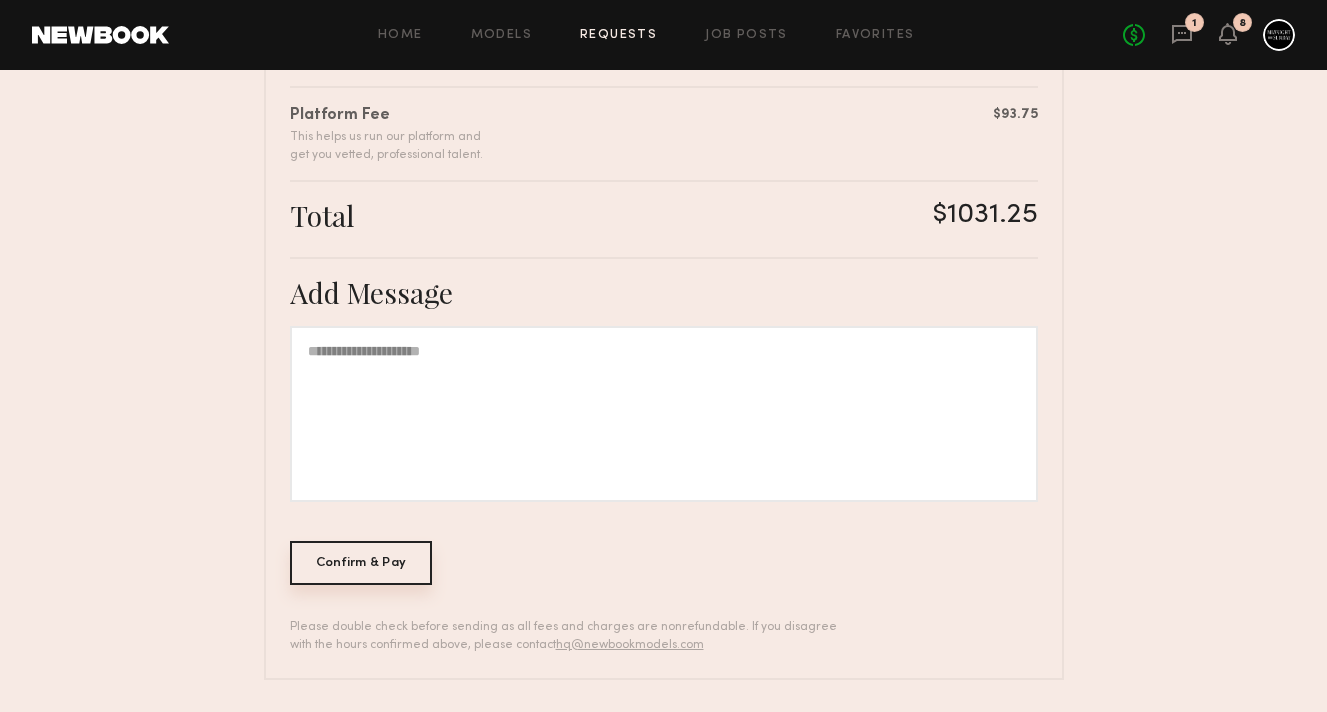 click on "Confirm & Pay" 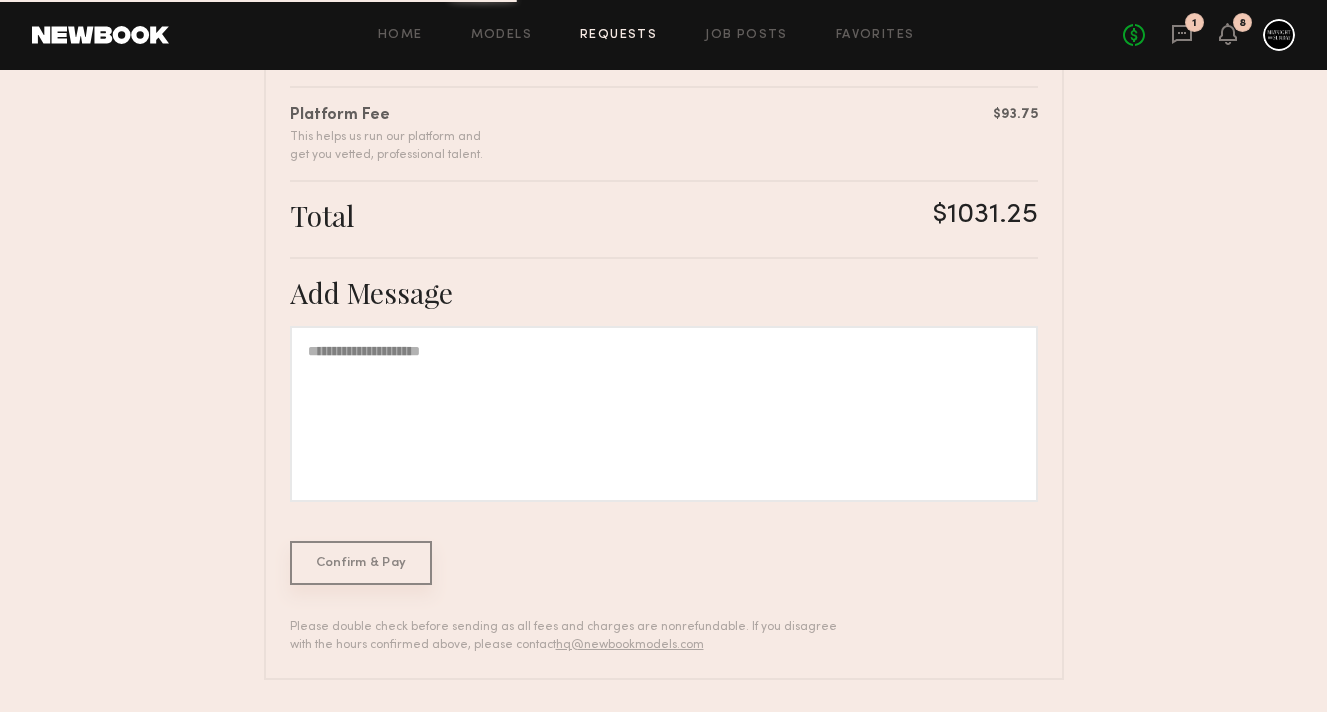 scroll, scrollTop: 0, scrollLeft: 0, axis: both 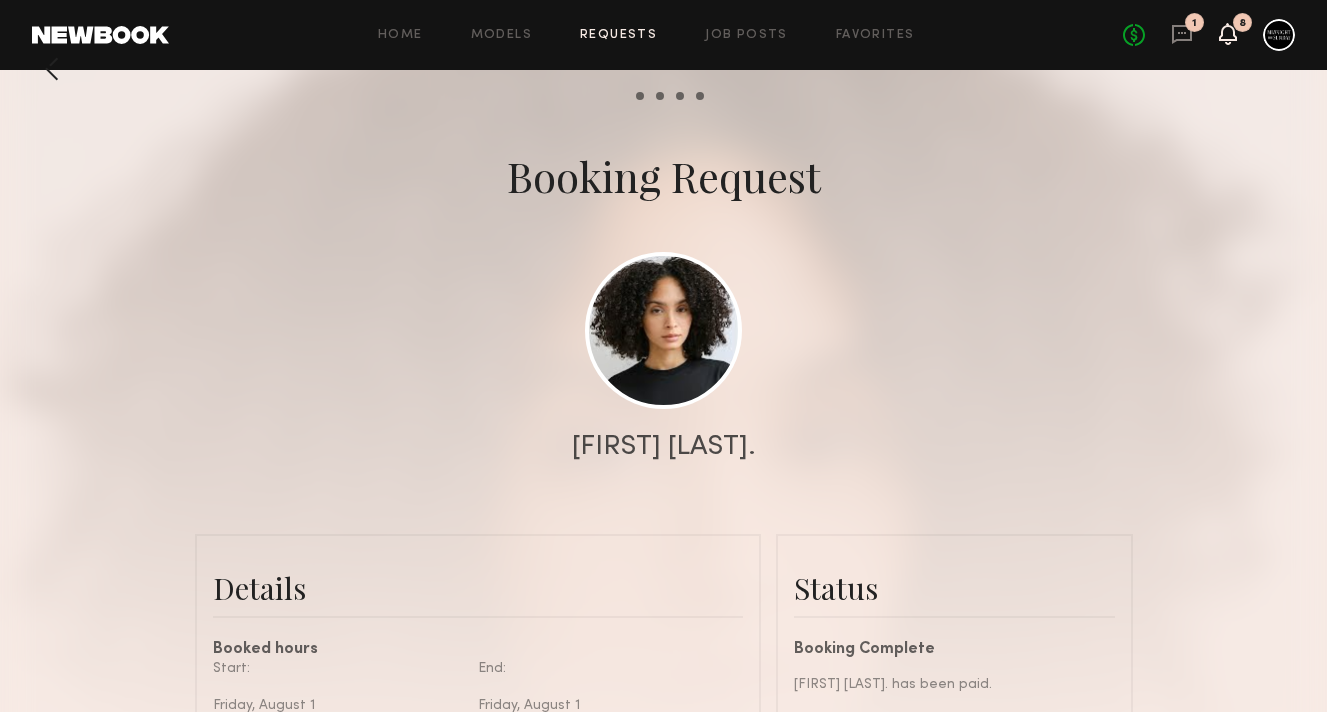 click 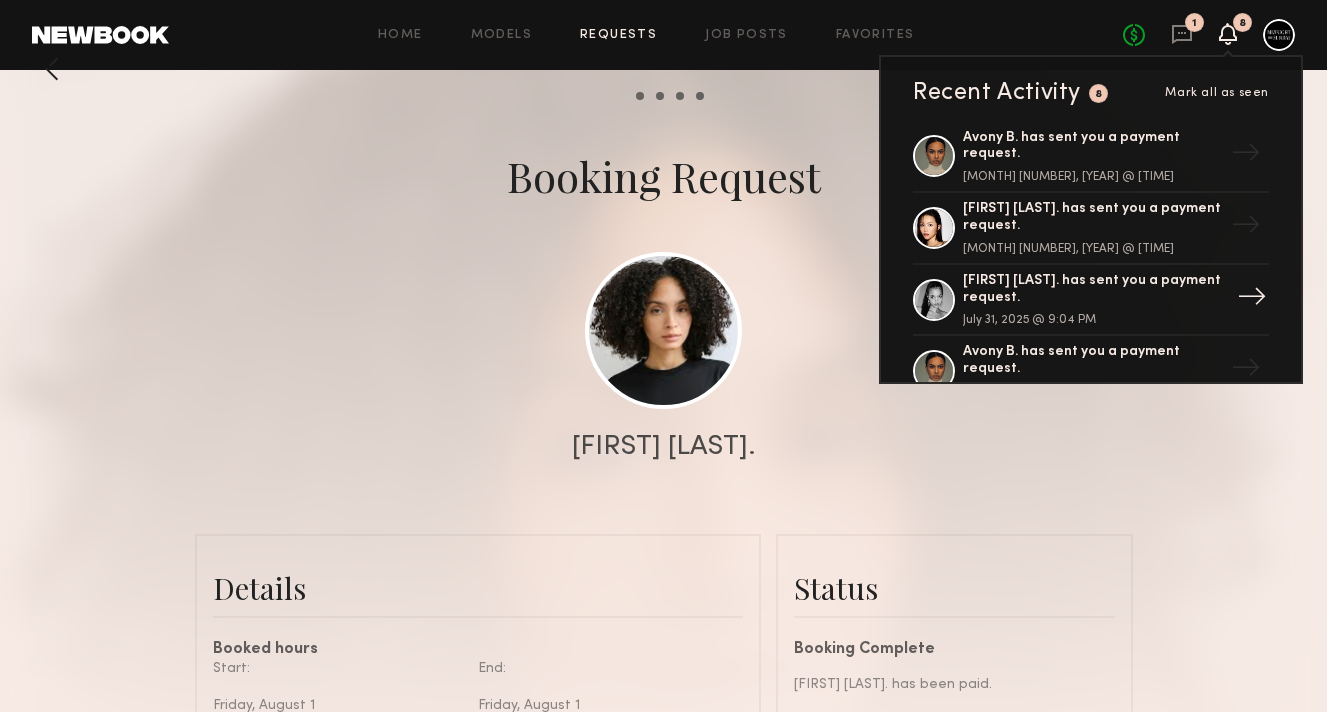 scroll, scrollTop: 74, scrollLeft: 0, axis: vertical 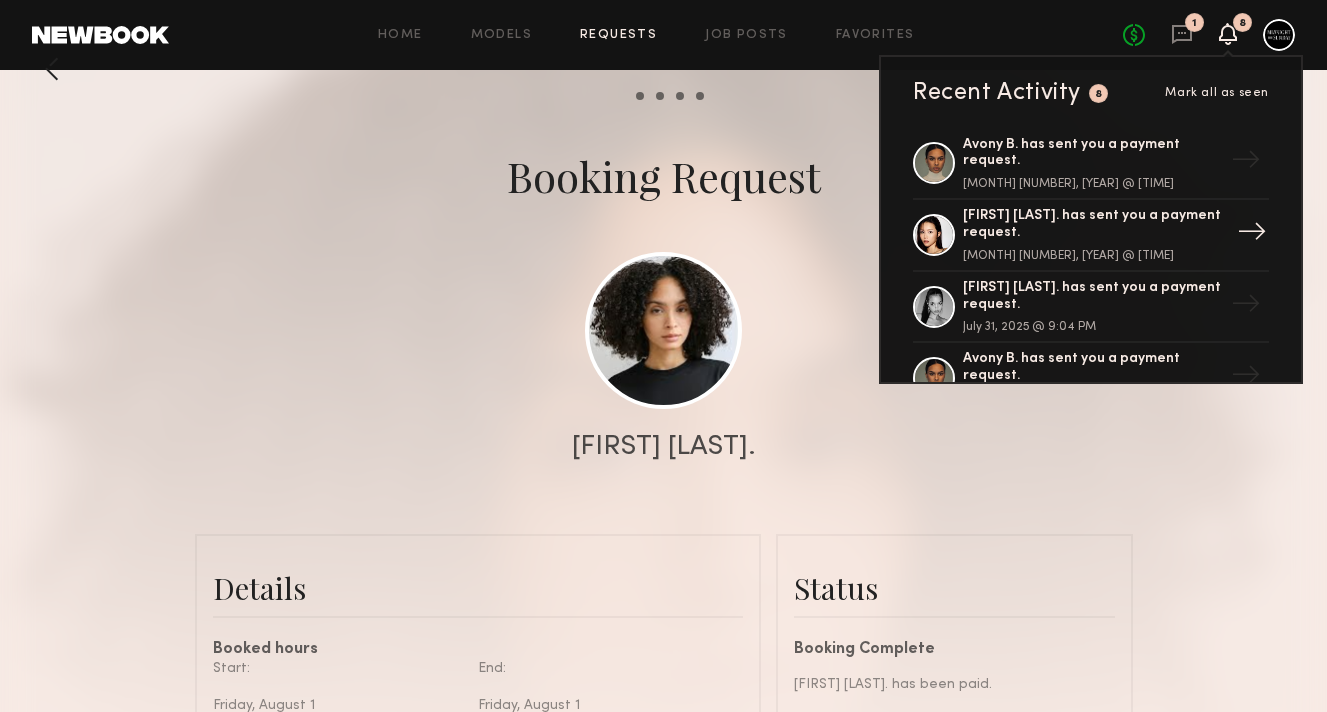 click on "[FIRST] [LAST]. has sent you a payment request. [MONTH] [NUMBER], [YEAR] @ [TIME]" 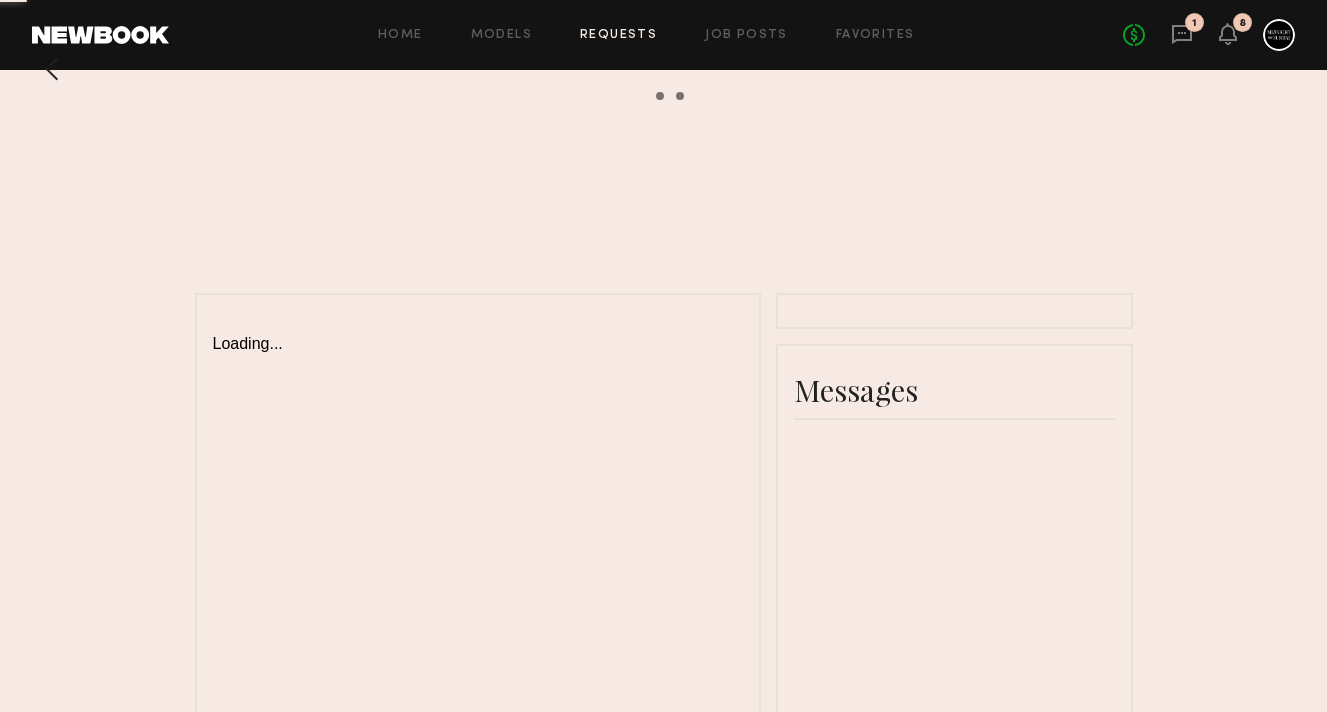 scroll, scrollTop: 0, scrollLeft: 0, axis: both 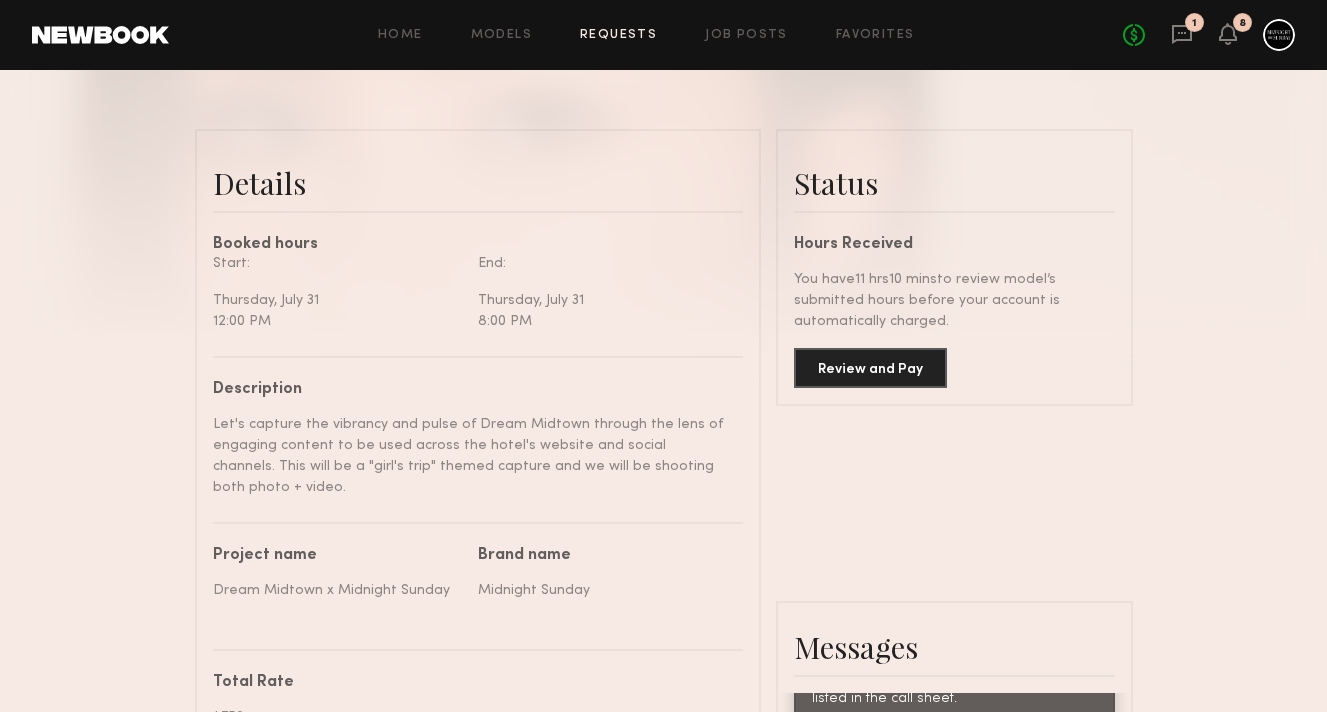 click on "Details   Booked hours  Start: Thursday, July 31 12:00 PM End: Thursday, July 31 8:00 PM  Description   Let's capture the vibrancy and pulse of Dream Midtown through the lens of engaging content to be used across the hotel's website and social channels. This will be a "girl's trip" themed capture and we will be shooting both photo + video.   Project name   Dream Midtown x Midnight Sunday   Brand name   Midnight Sunday   Total Rate  $750 Hair & Makeup Edit save cancel N/A Saving... Wardrobe Detail Edit save cancel N/A Saving... Terms/Usage  Unlimited web & social  Conflict  N/A   Location   [NUMBER] [STREET], [CITY], [STATE] [POSTAL CODE], USA  ← Move left → Move right ↑ Move up ↓ Move down + Zoom in - Zoom out Home Jump left by 75% End Jump right by 75% Page Up Jump up by 75% Page Down Jump down by 75% To navigate, press the arrow keys. Keyboard shortcuts Map Data Map data ©2025 Google Map data ©2025 Google 2 km  Click to toggle between metric and imperial units Terms Report a map error  Status   Hours Received" 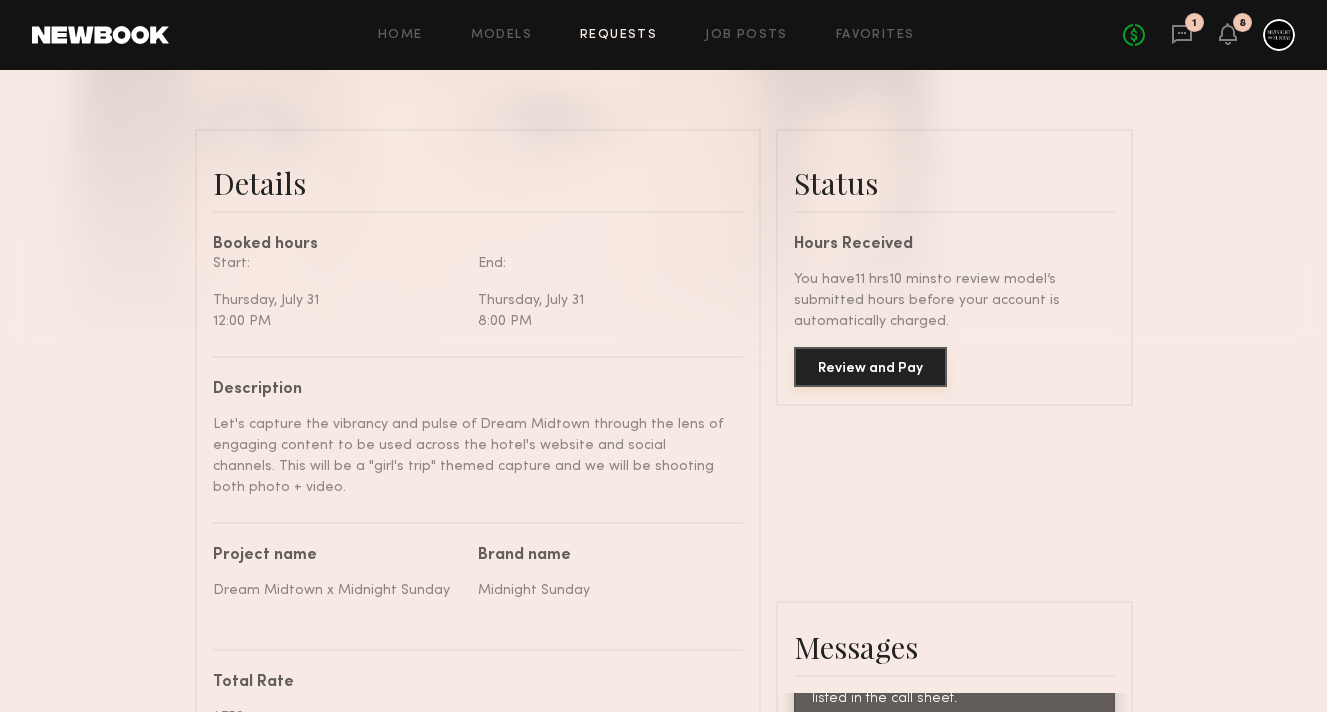 click on "Review and Pay" 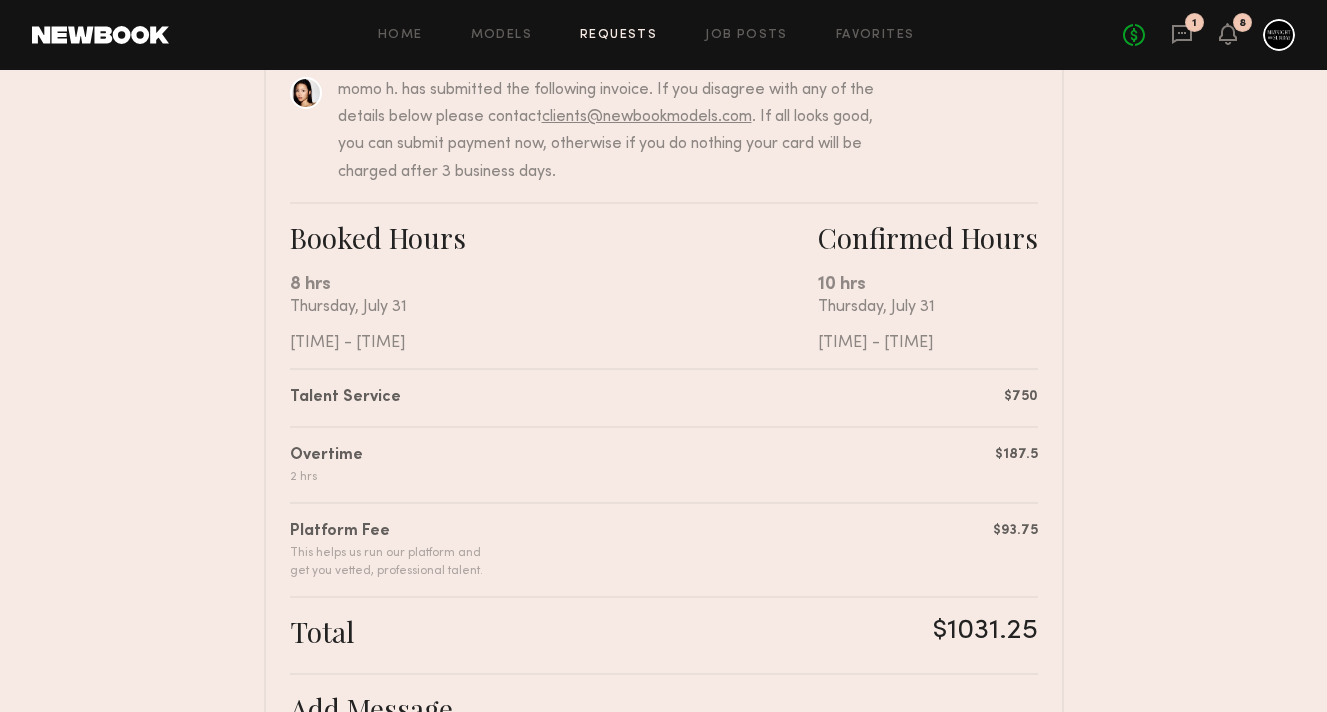 scroll, scrollTop: 553, scrollLeft: 0, axis: vertical 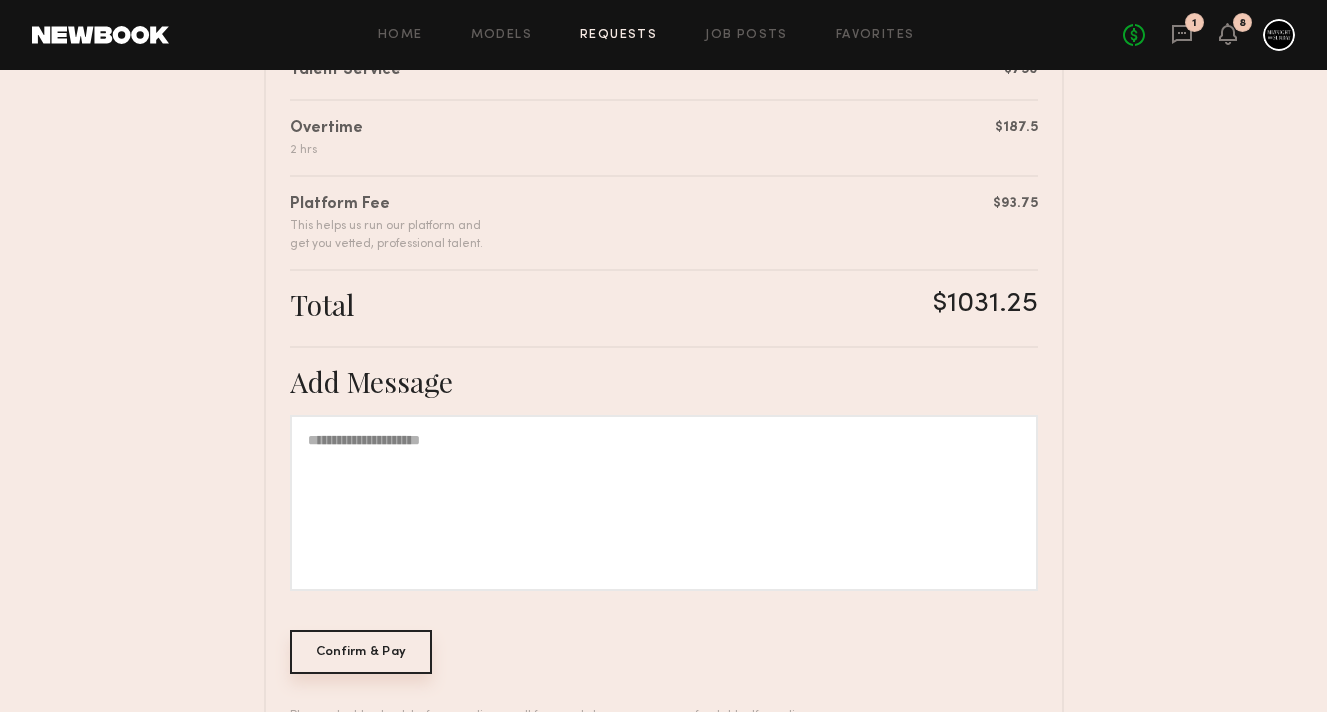 click on "Confirm & Pay" 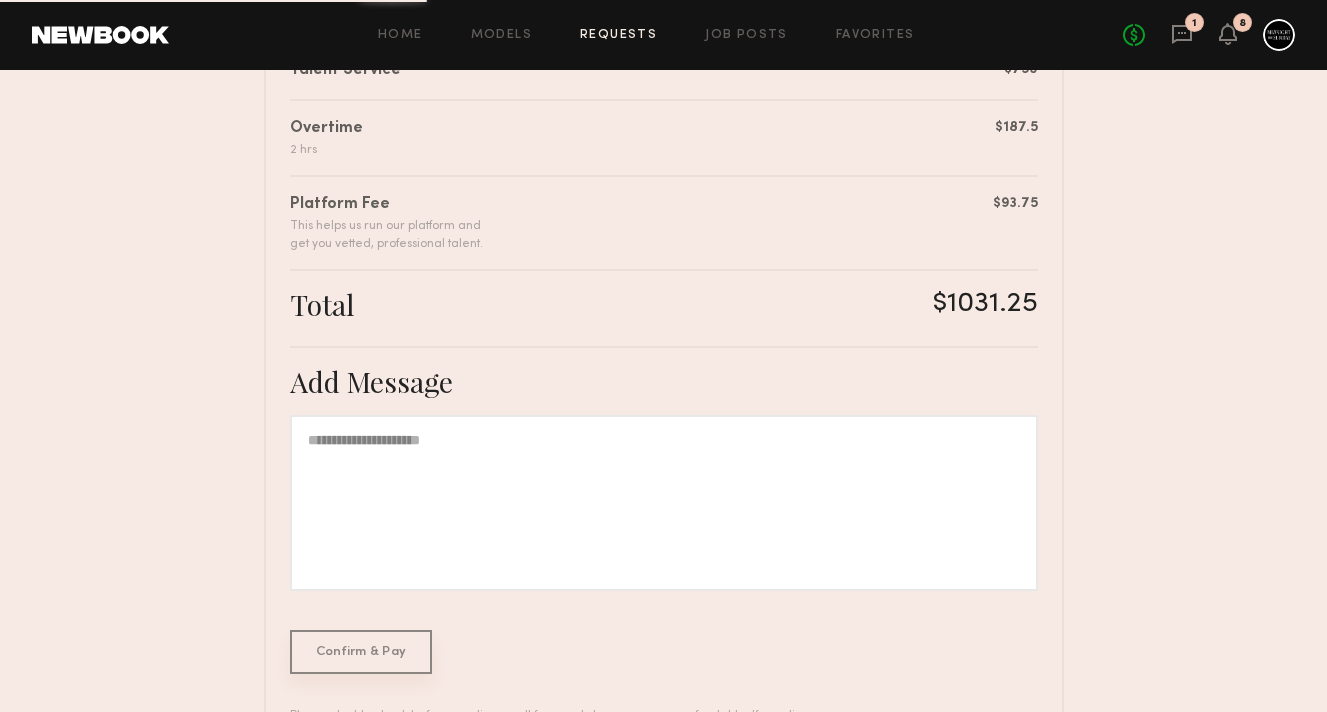 scroll, scrollTop: 0, scrollLeft: 0, axis: both 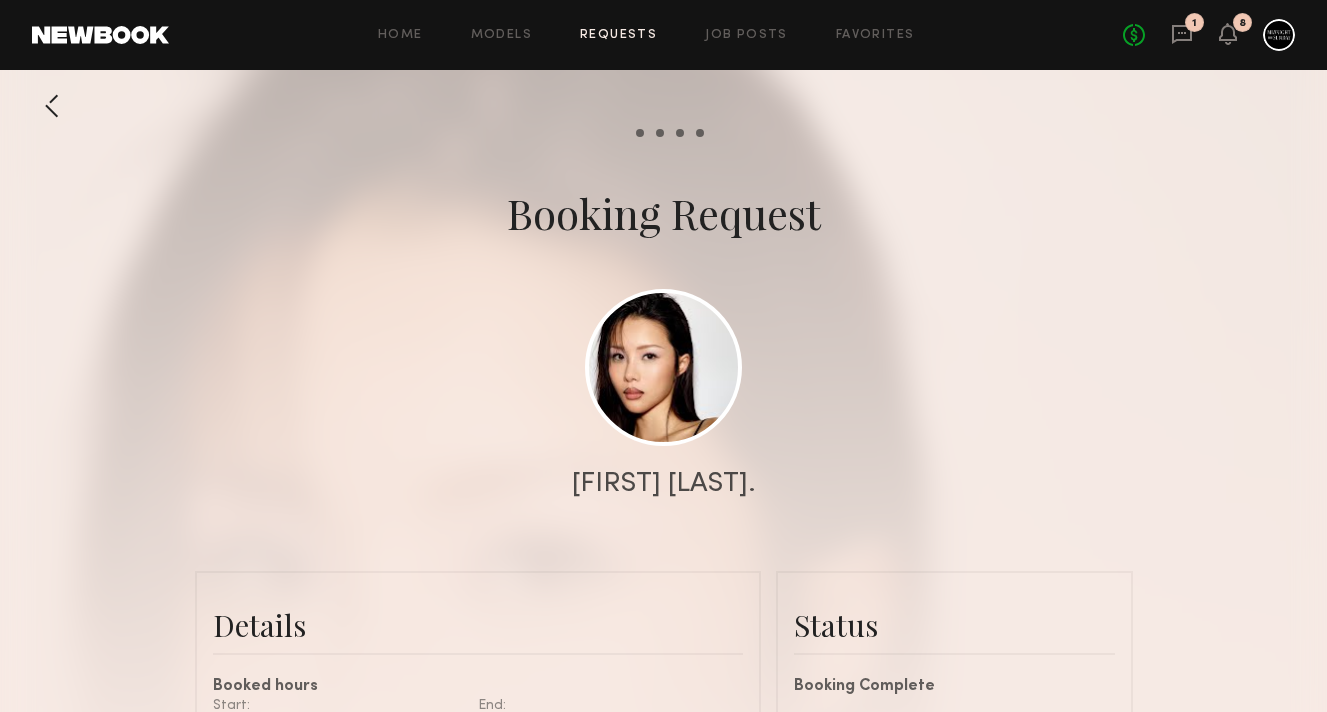 click on "No fees up to $5,000 1 8" 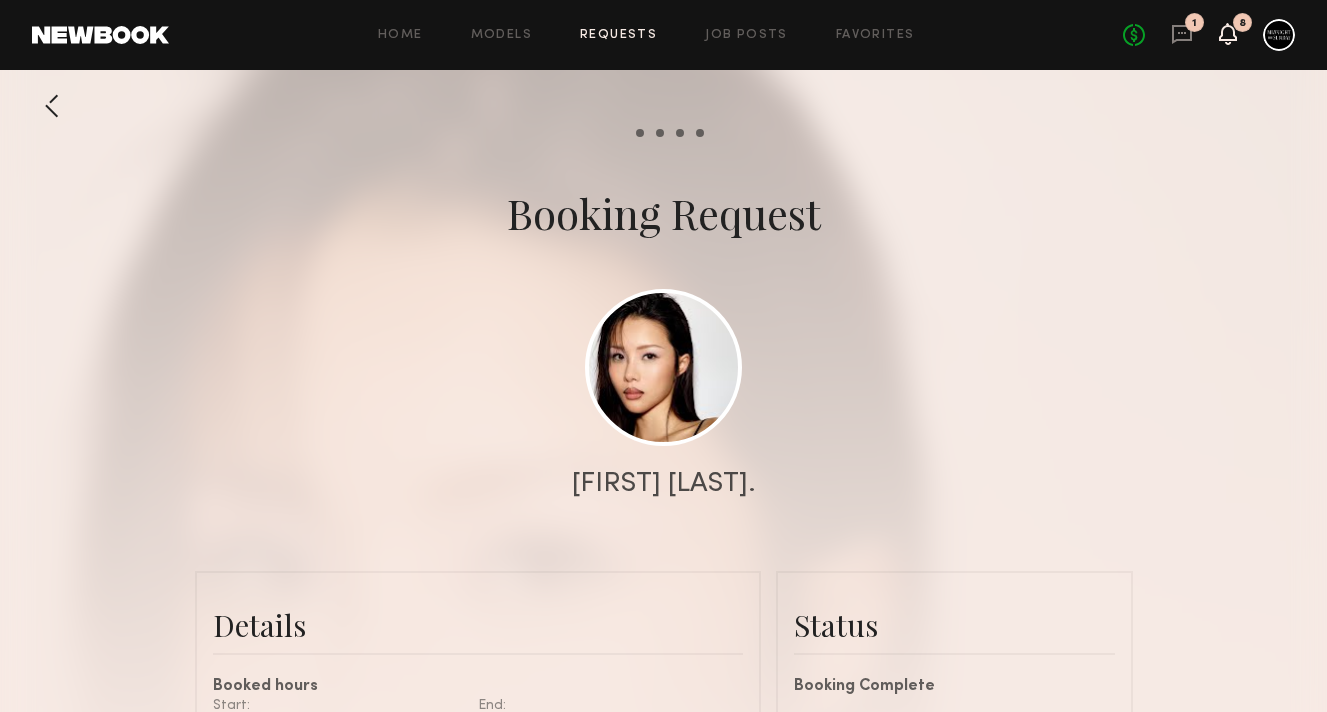 click 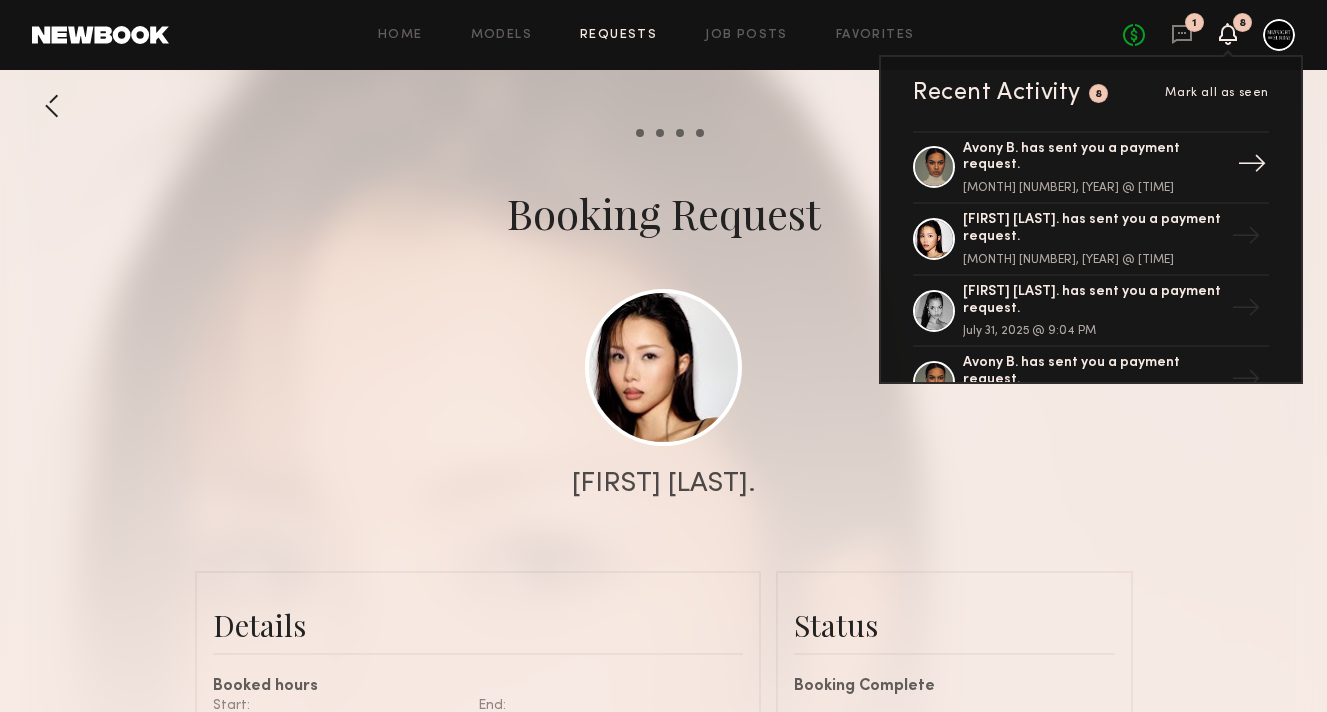 scroll, scrollTop: 202, scrollLeft: 0, axis: vertical 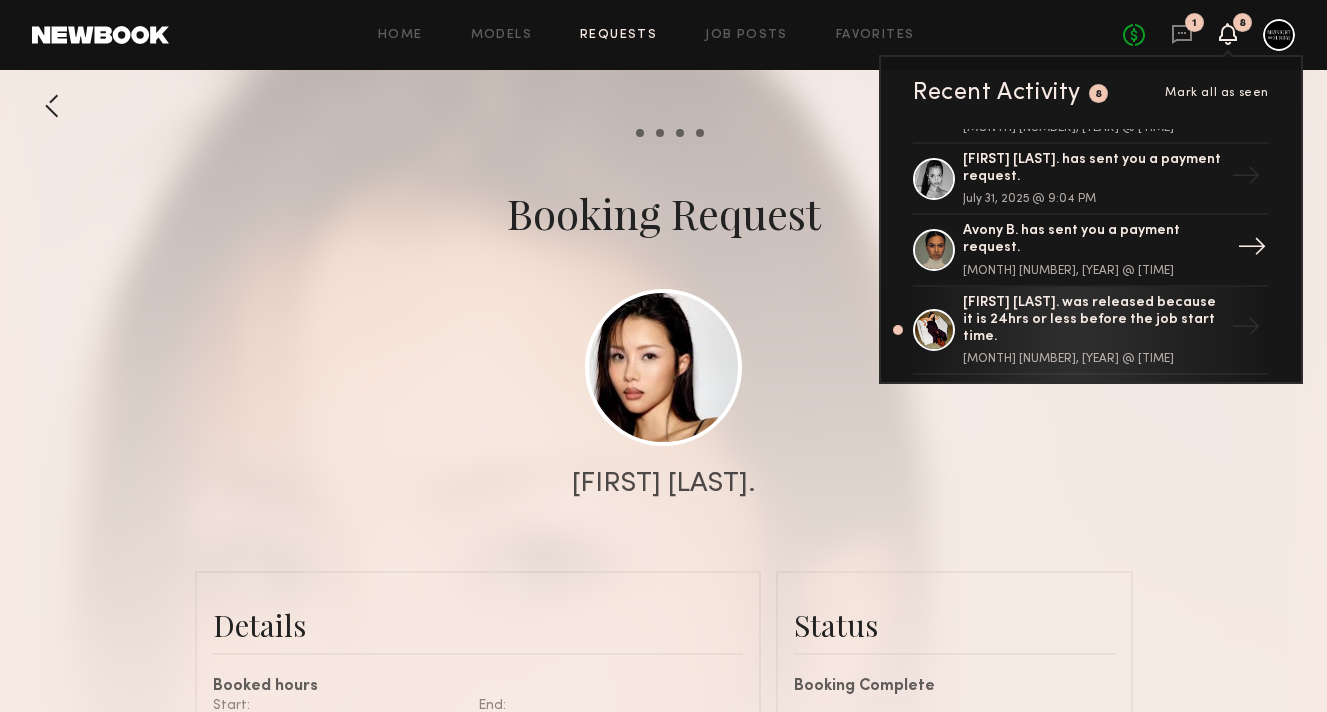 click on "Avony B. has sent you a payment request." 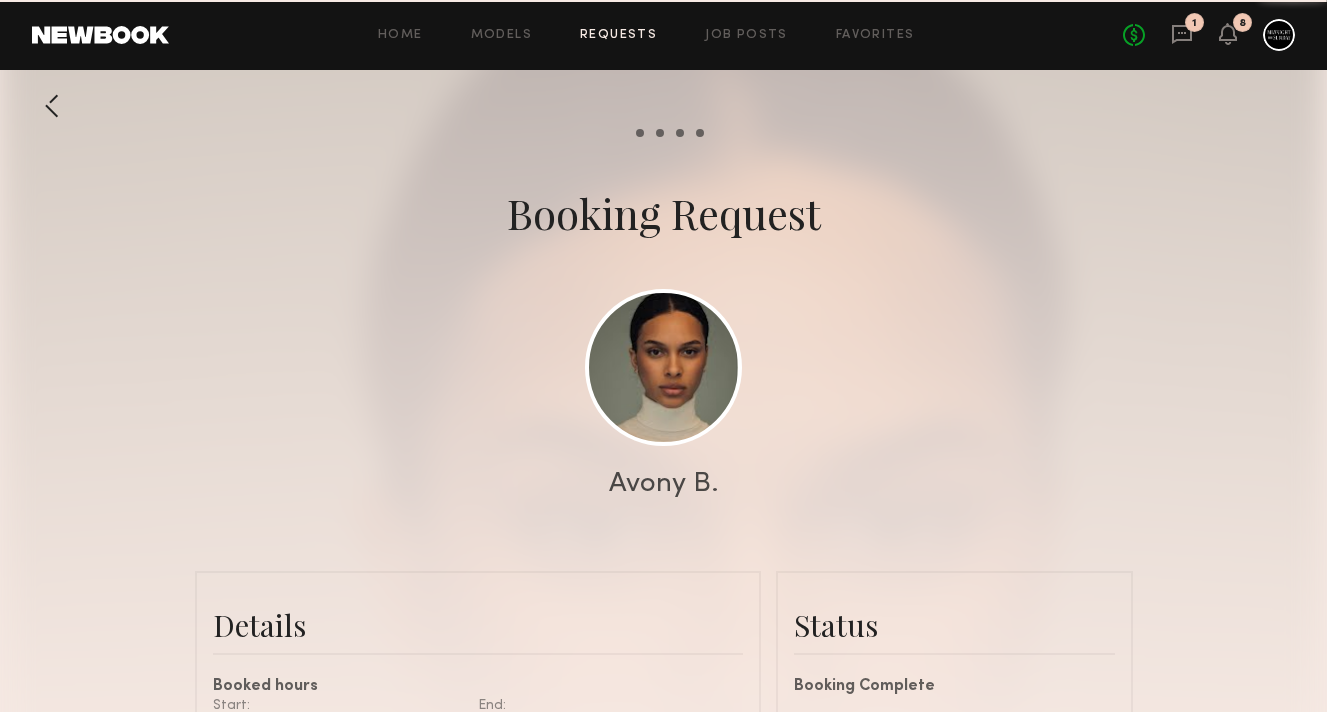 scroll, scrollTop: 1431, scrollLeft: 0, axis: vertical 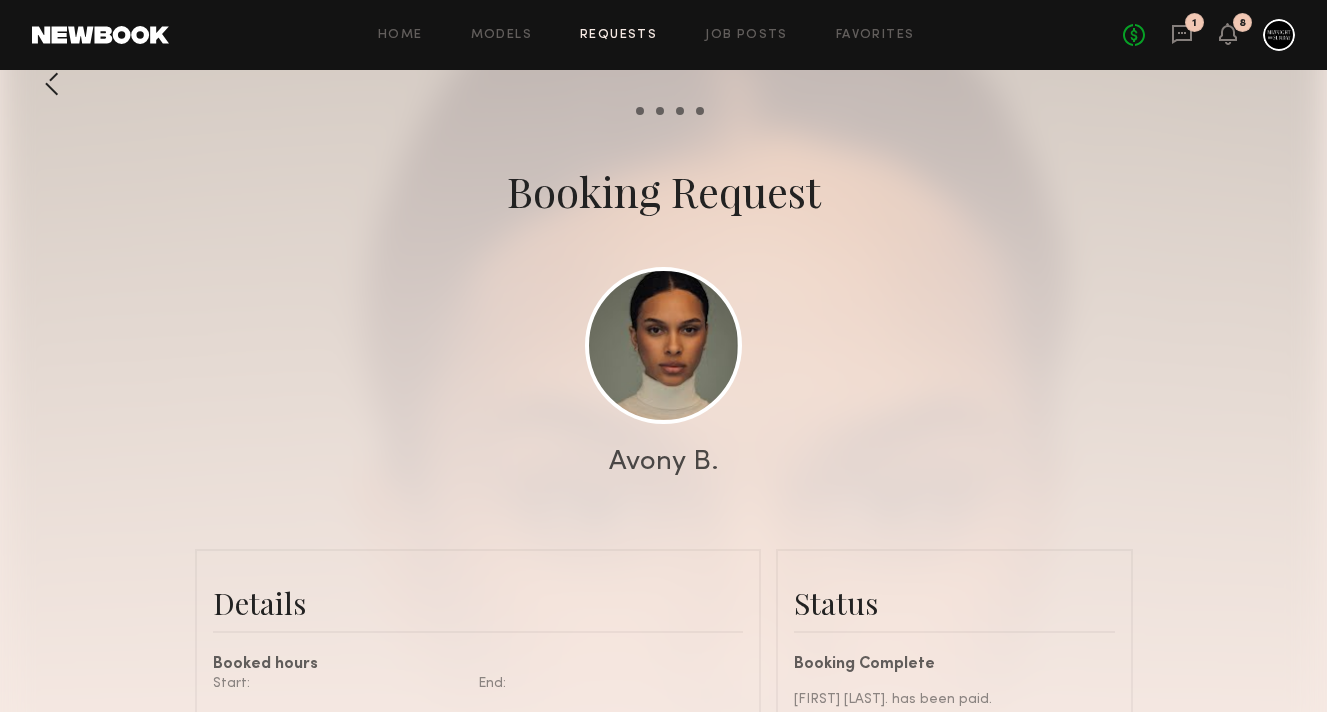 click on "No fees up to $5,000 1 8" 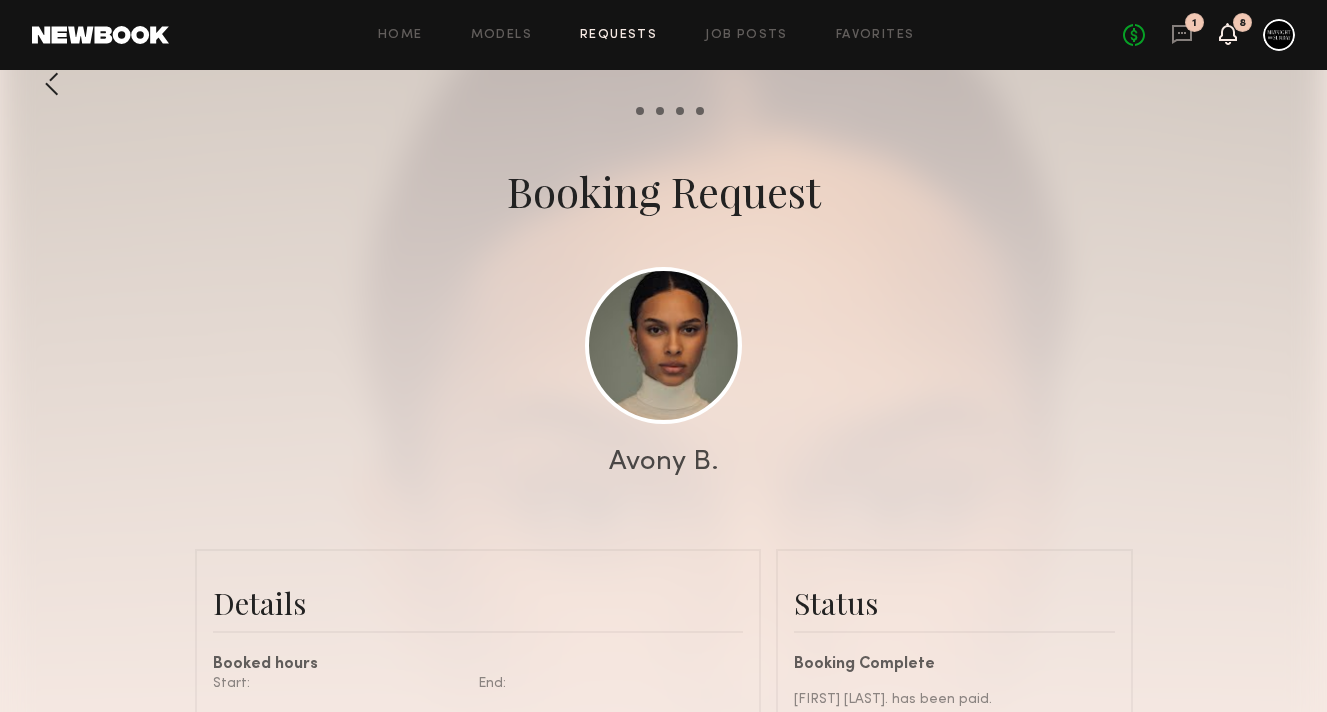 click 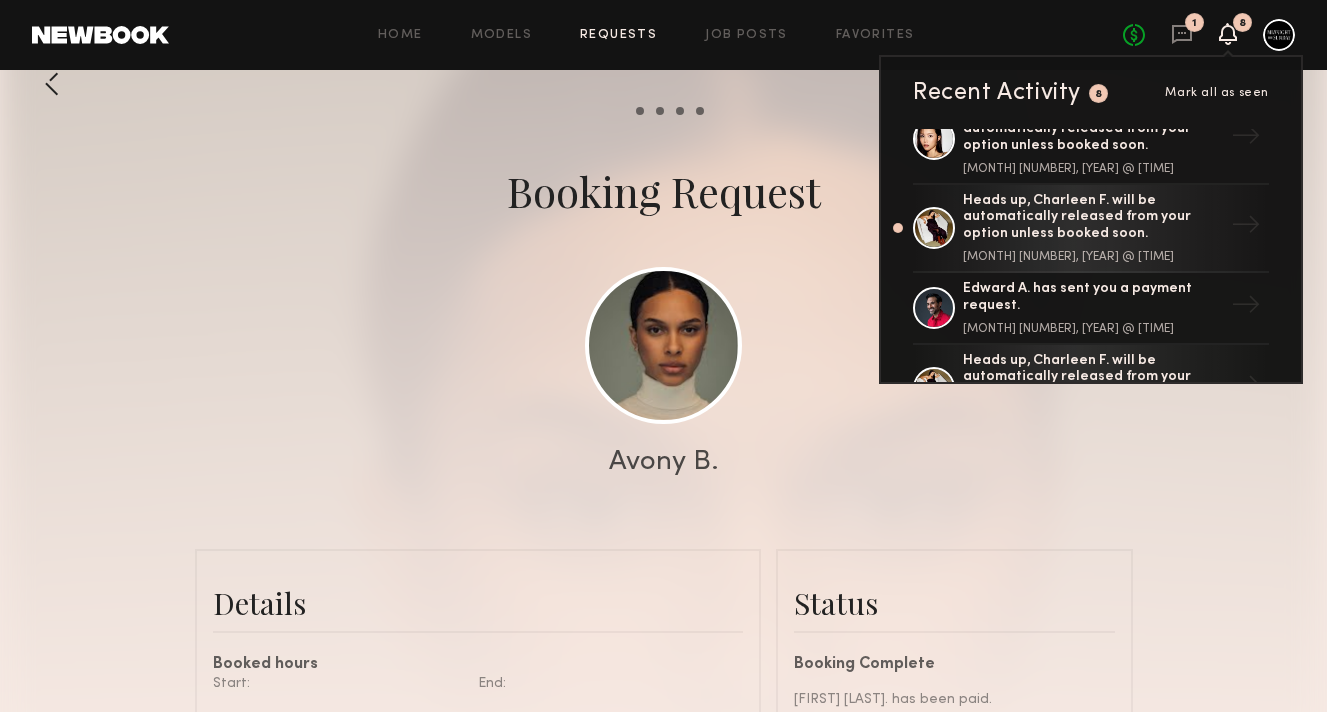 scroll, scrollTop: 664, scrollLeft: 0, axis: vertical 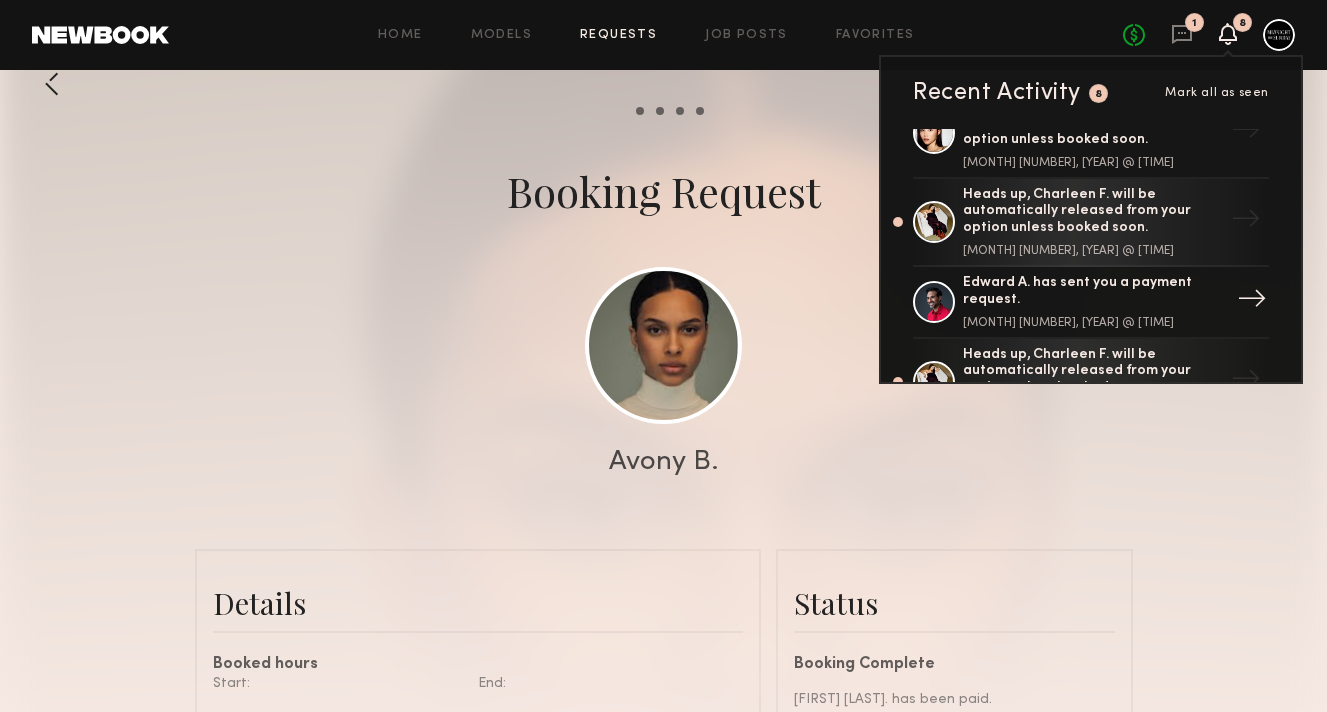 click on "Edward A. has sent you a payment request." 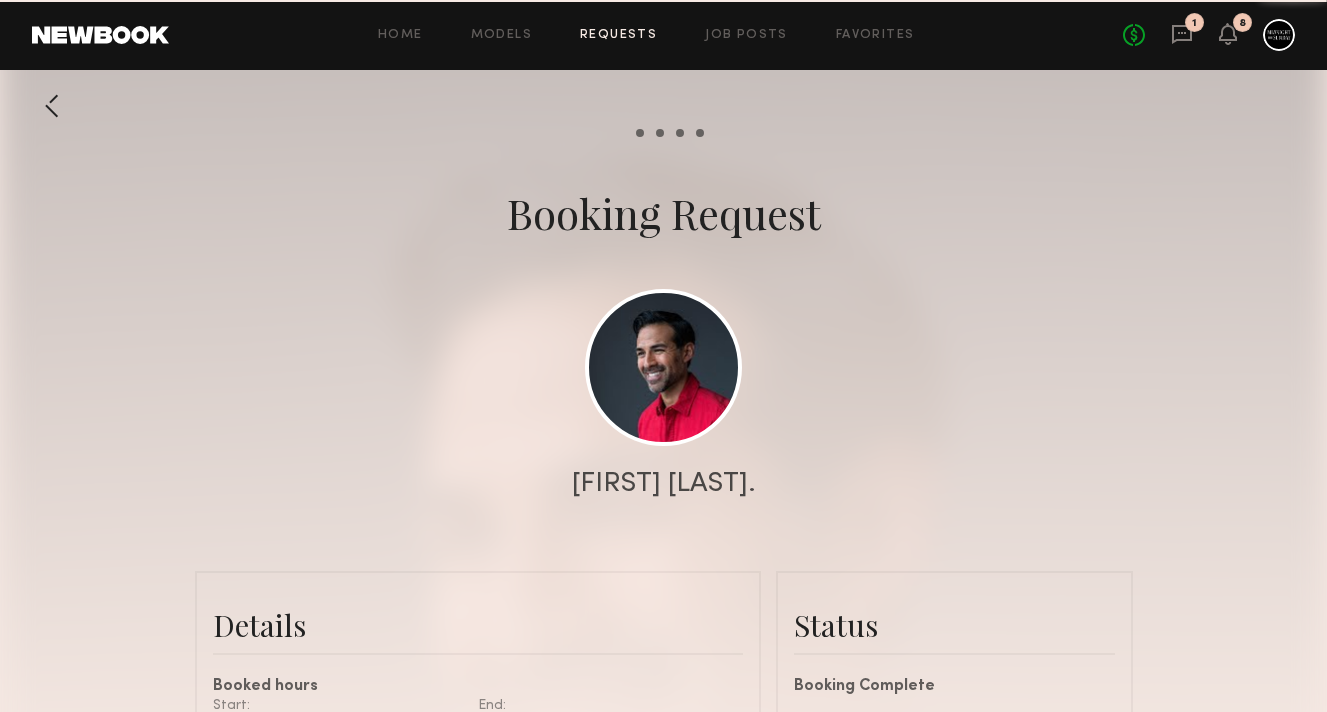 scroll, scrollTop: 2635, scrollLeft: 0, axis: vertical 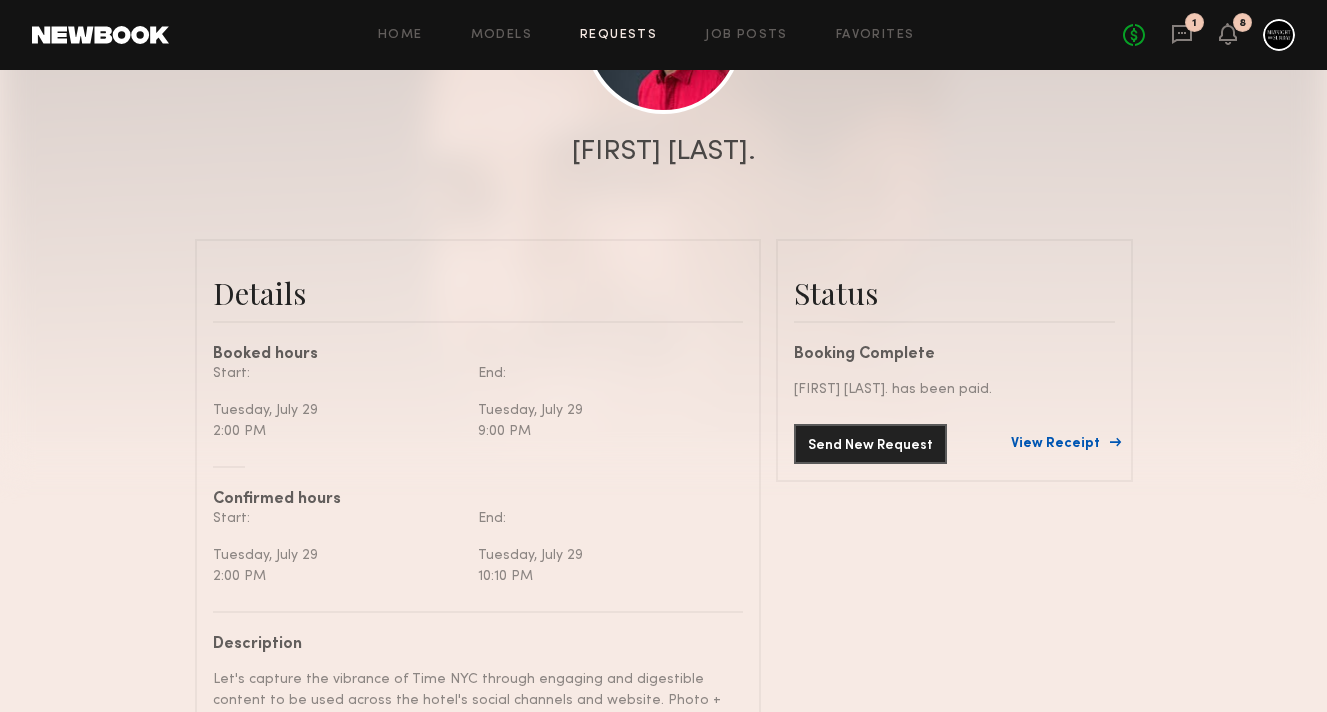 click on "View Receipt" 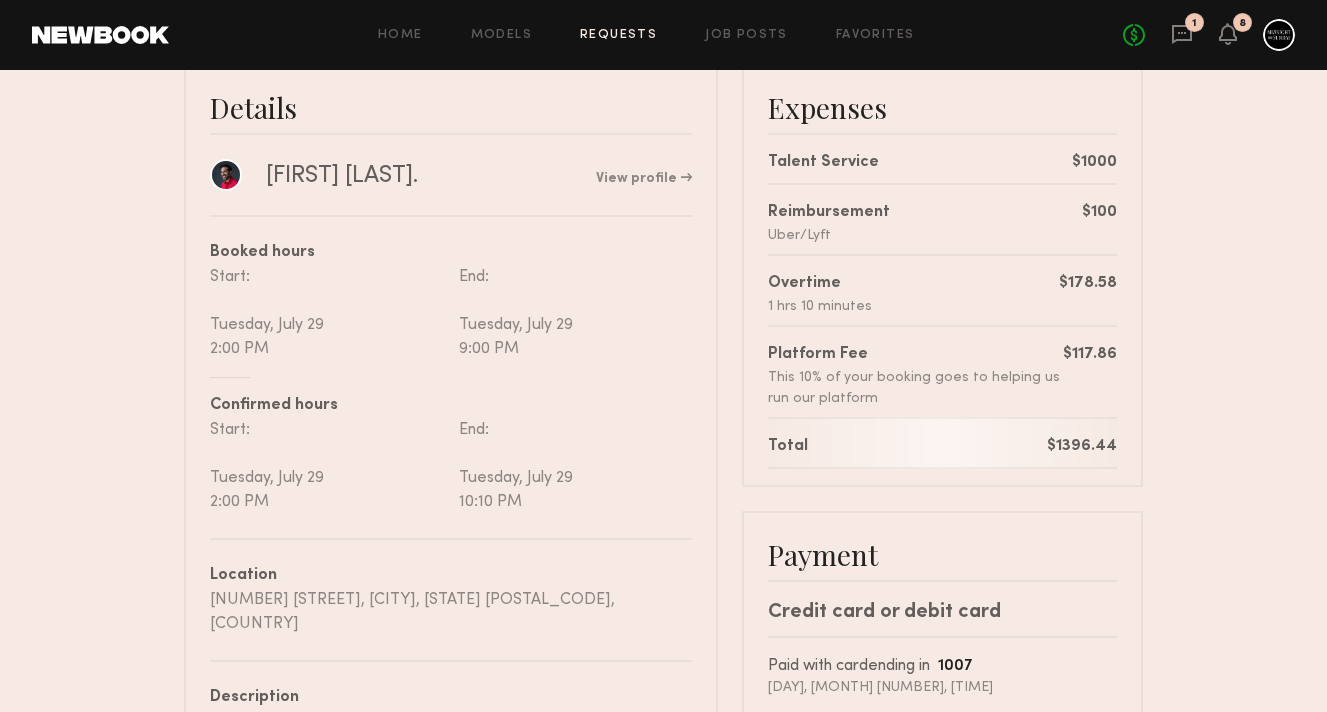 scroll, scrollTop: 167, scrollLeft: 0, axis: vertical 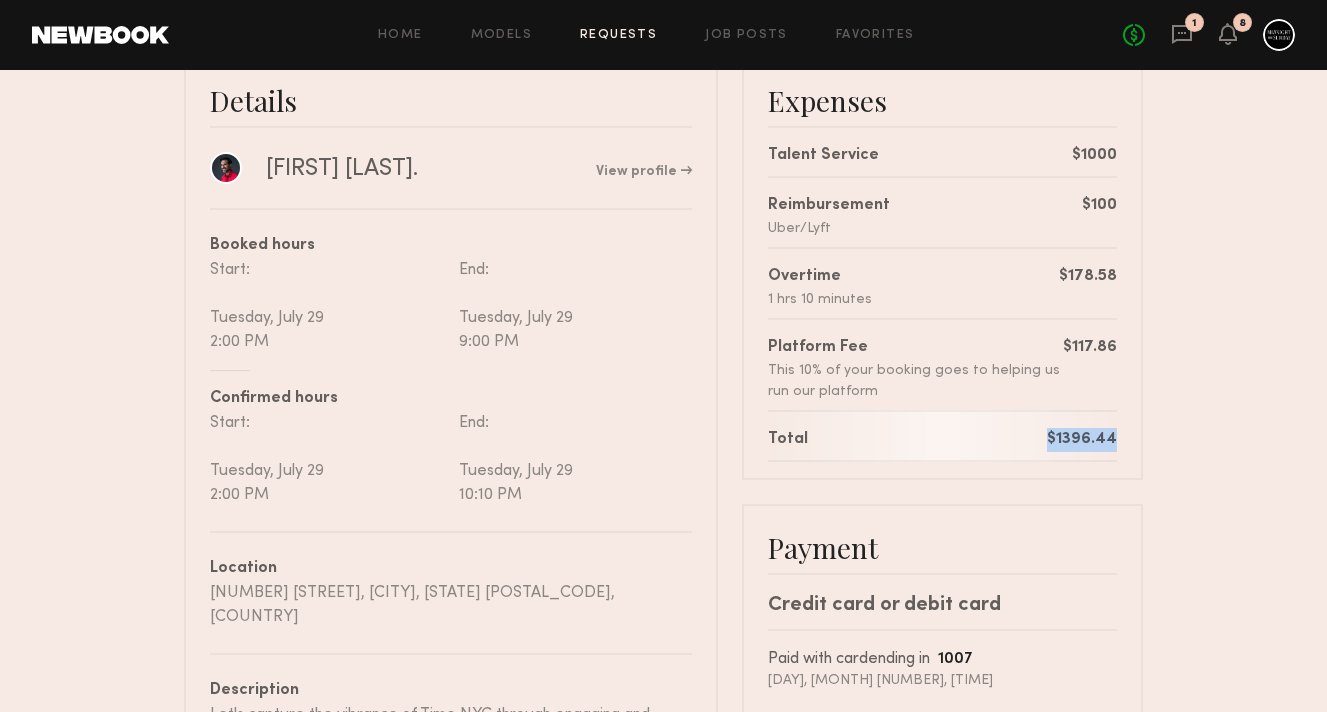 drag, startPoint x: 1041, startPoint y: 438, endPoint x: 1140, endPoint y: 442, distance: 99.08077 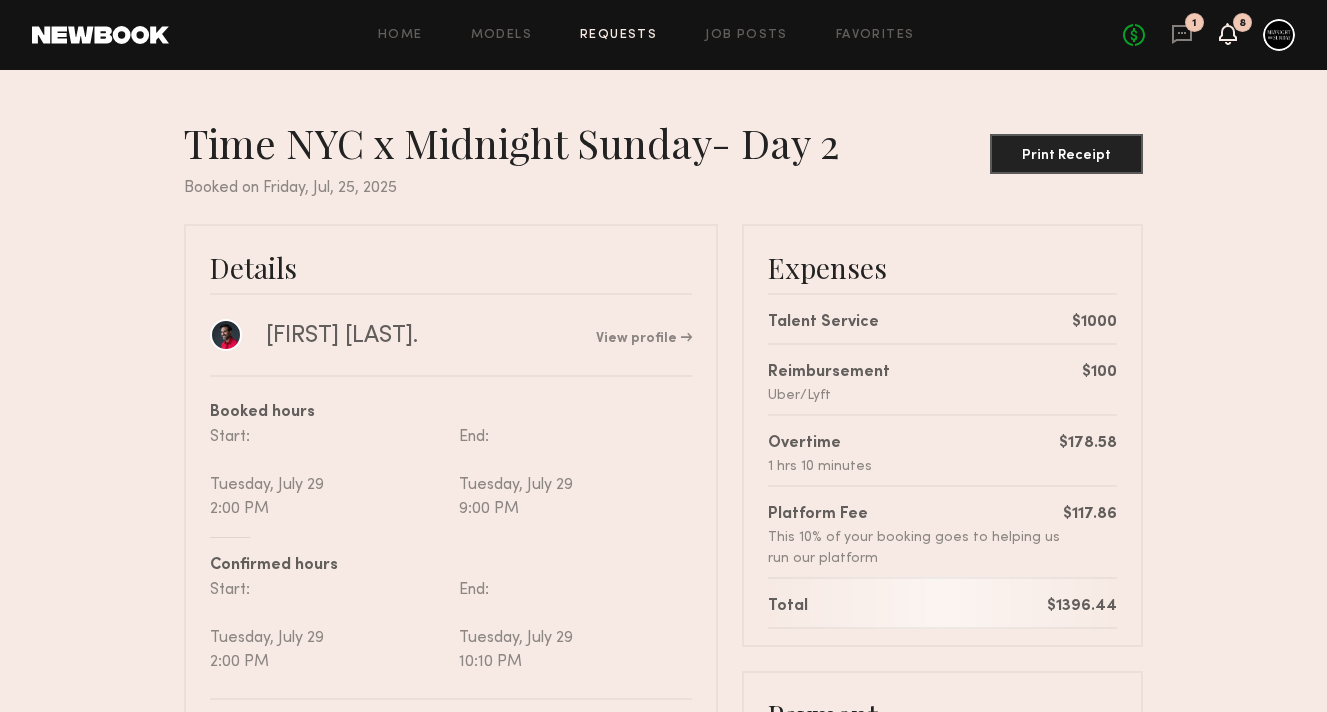 click 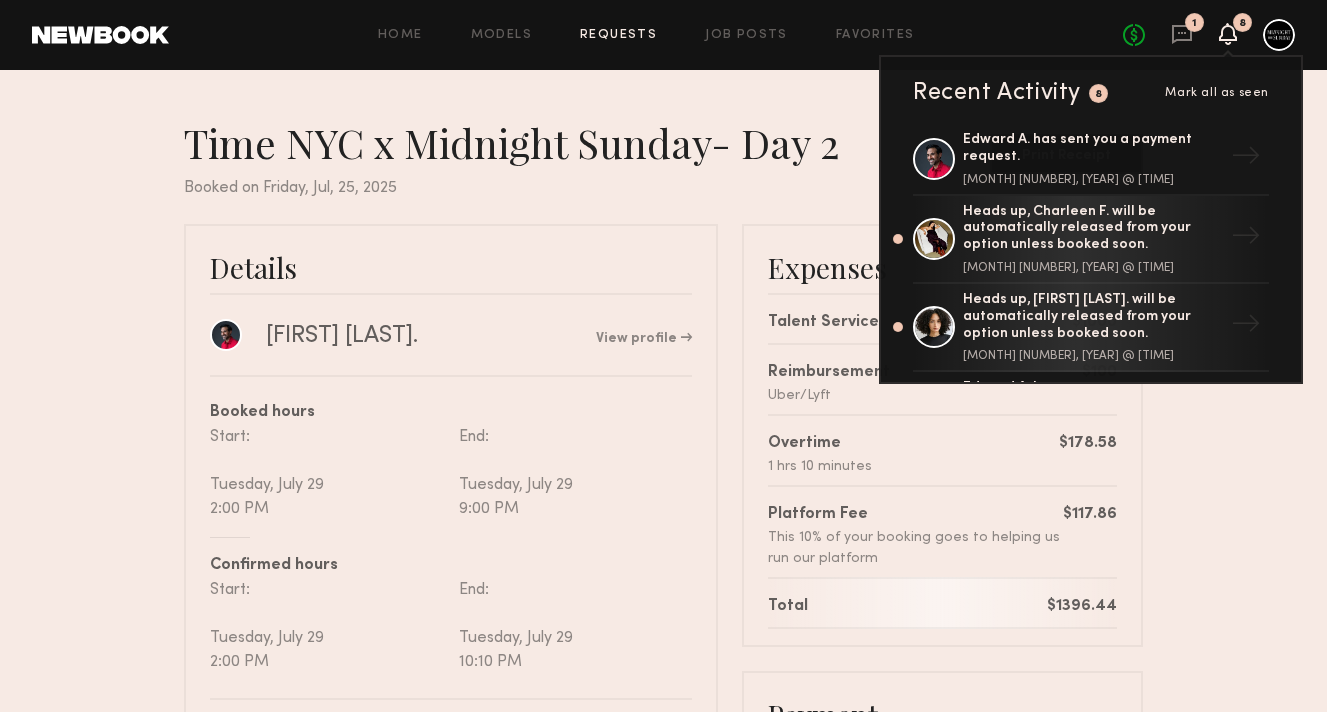 scroll, scrollTop: 835, scrollLeft: 0, axis: vertical 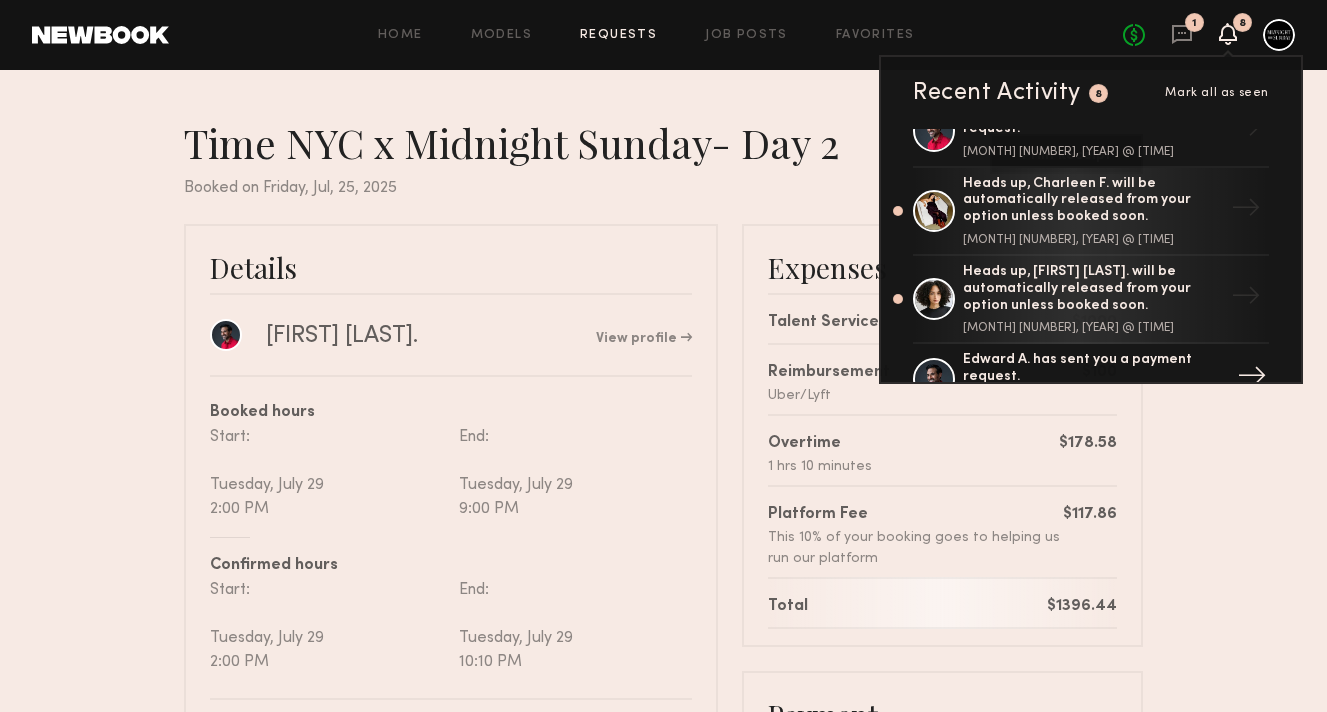 click on "Edward A. has sent you a payment request." 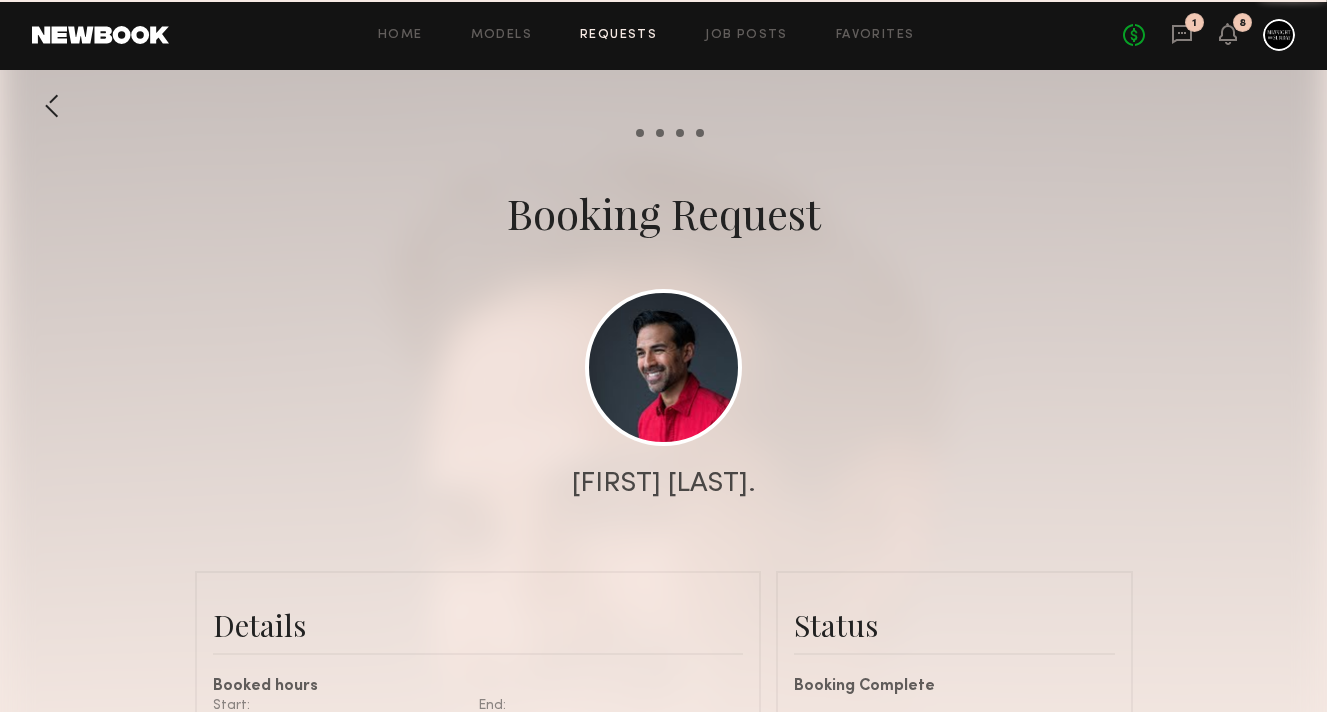 scroll, scrollTop: 209, scrollLeft: 0, axis: vertical 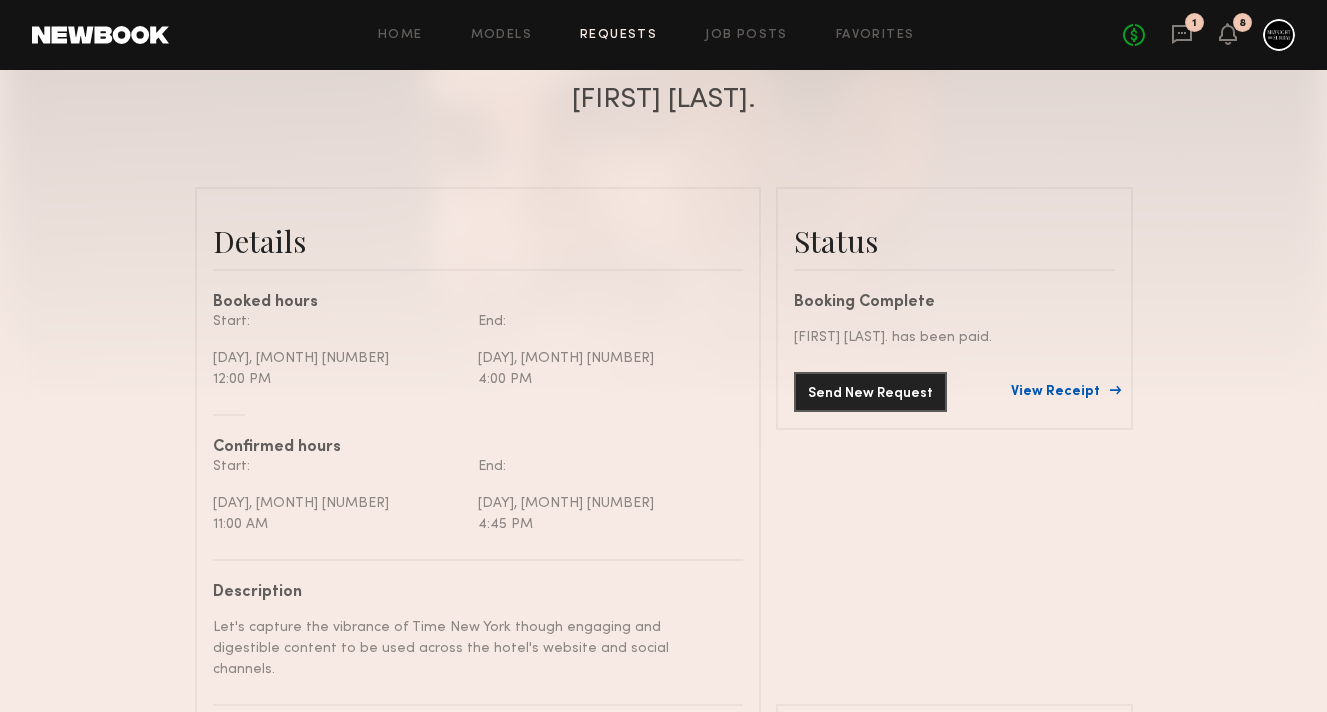 click on "View Receipt" 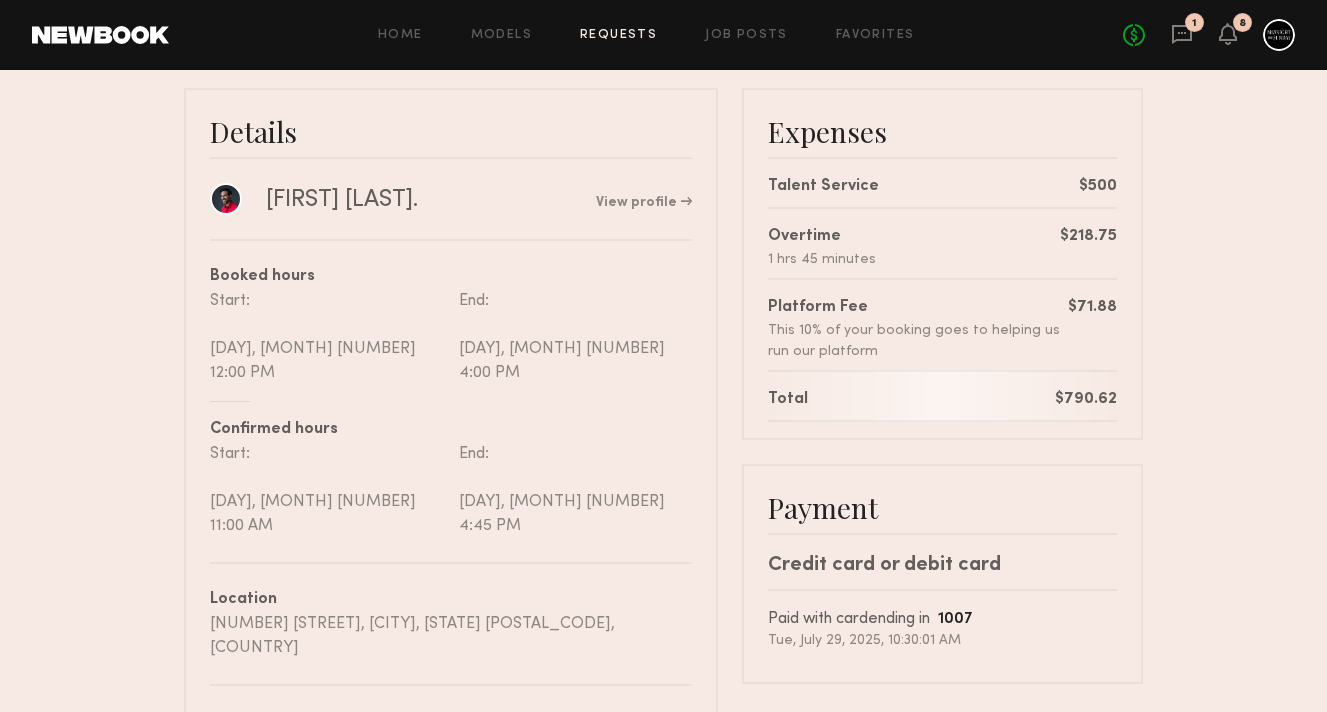 scroll, scrollTop: 132, scrollLeft: 0, axis: vertical 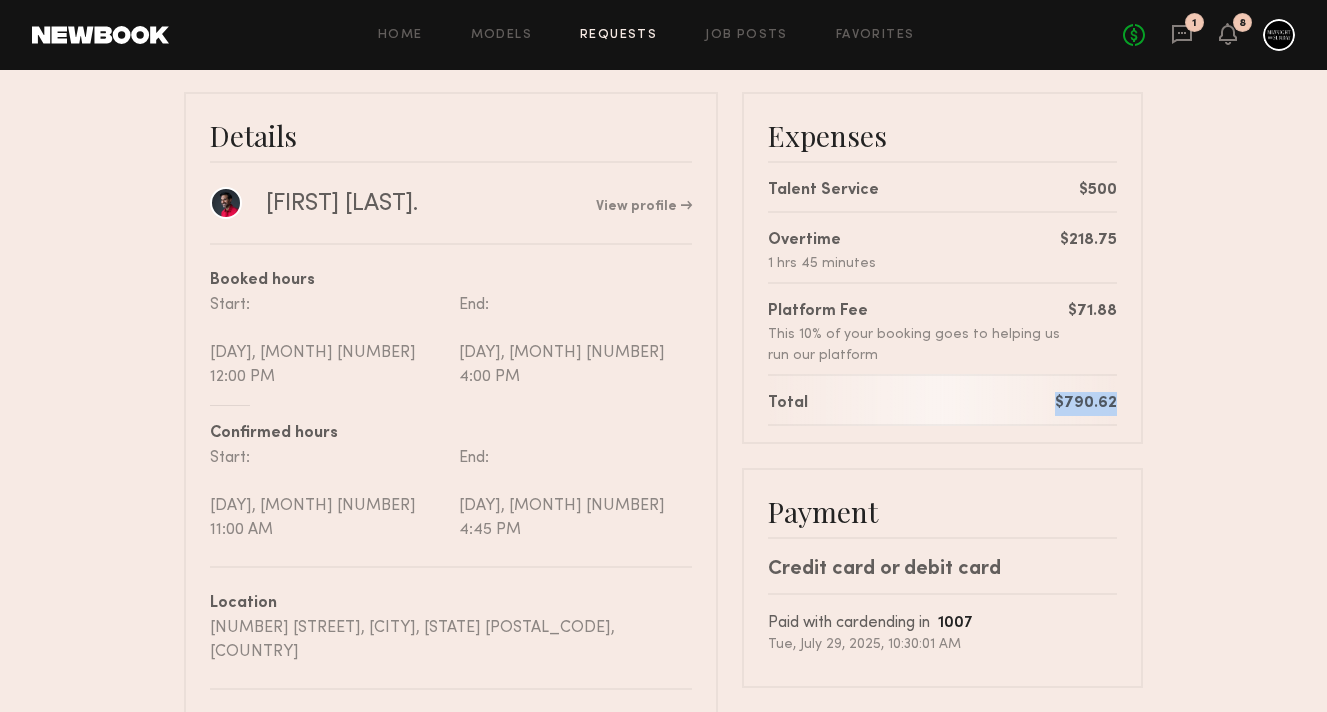 drag, startPoint x: 1037, startPoint y: 391, endPoint x: 1127, endPoint y: 396, distance: 90.13878 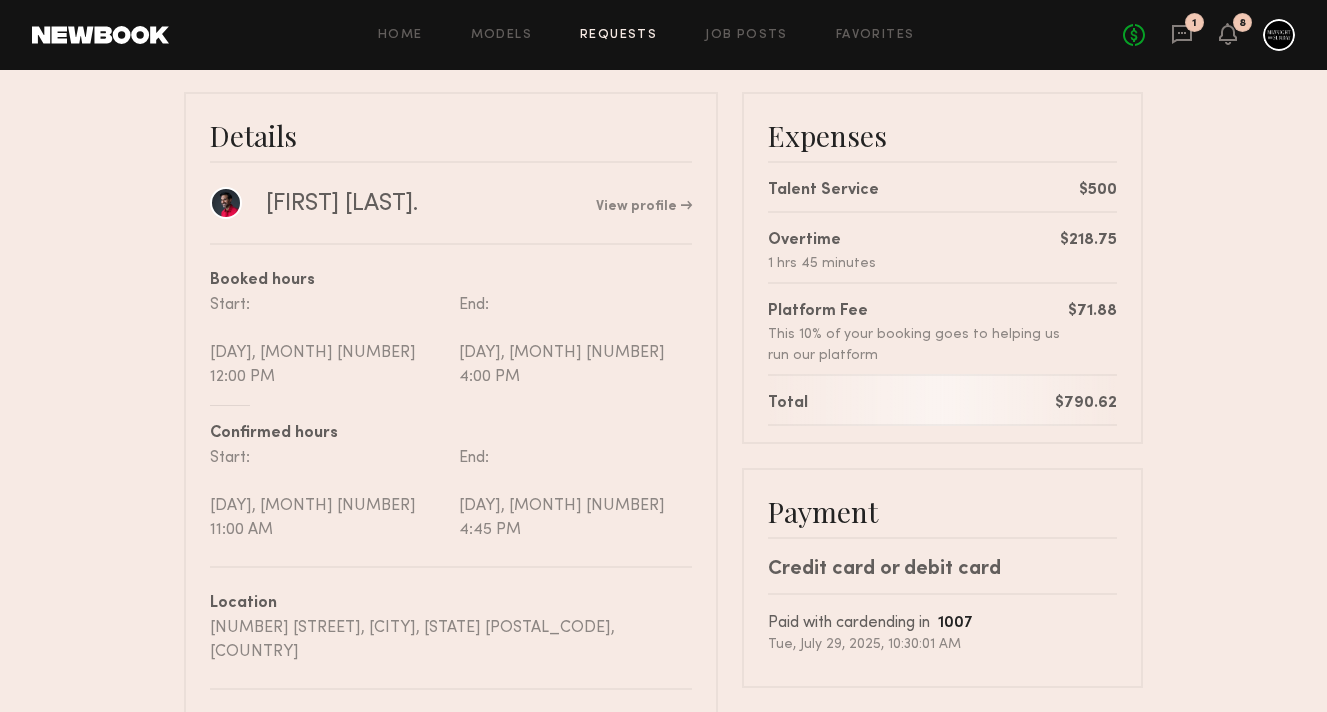 click on "No fees up to $5,000 1 8" 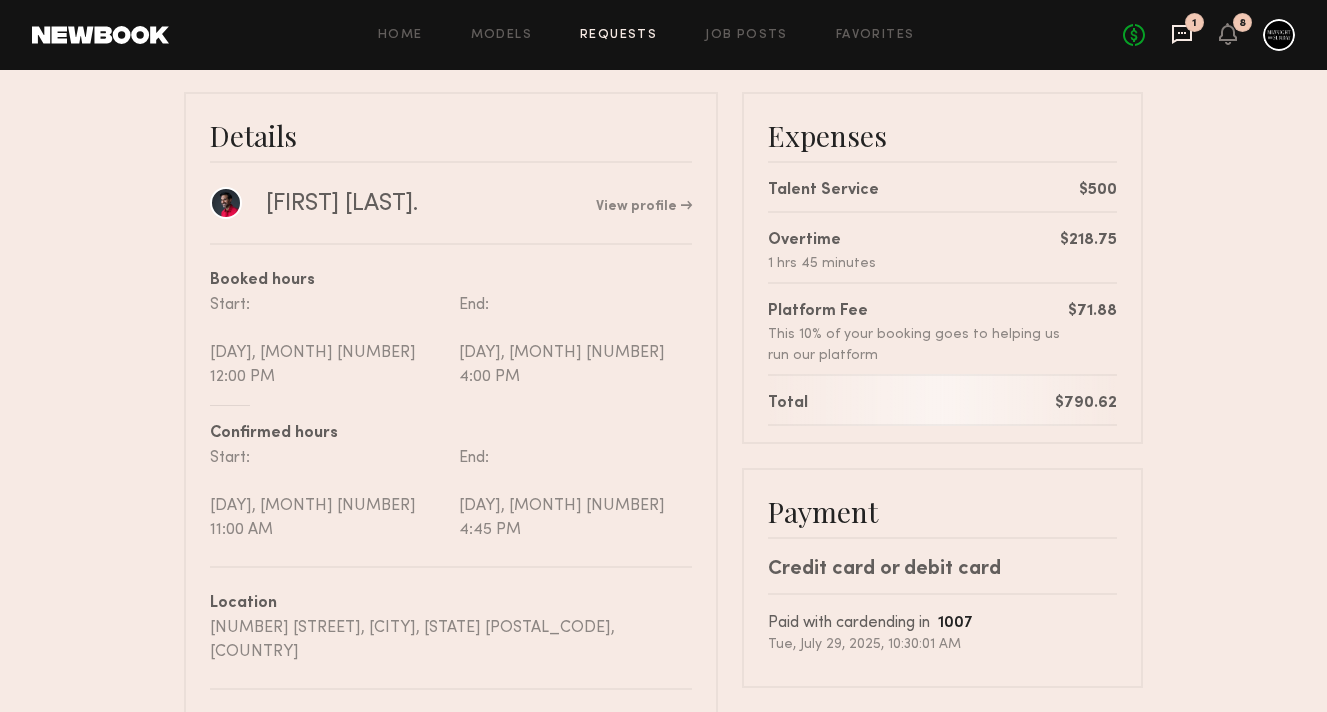 click 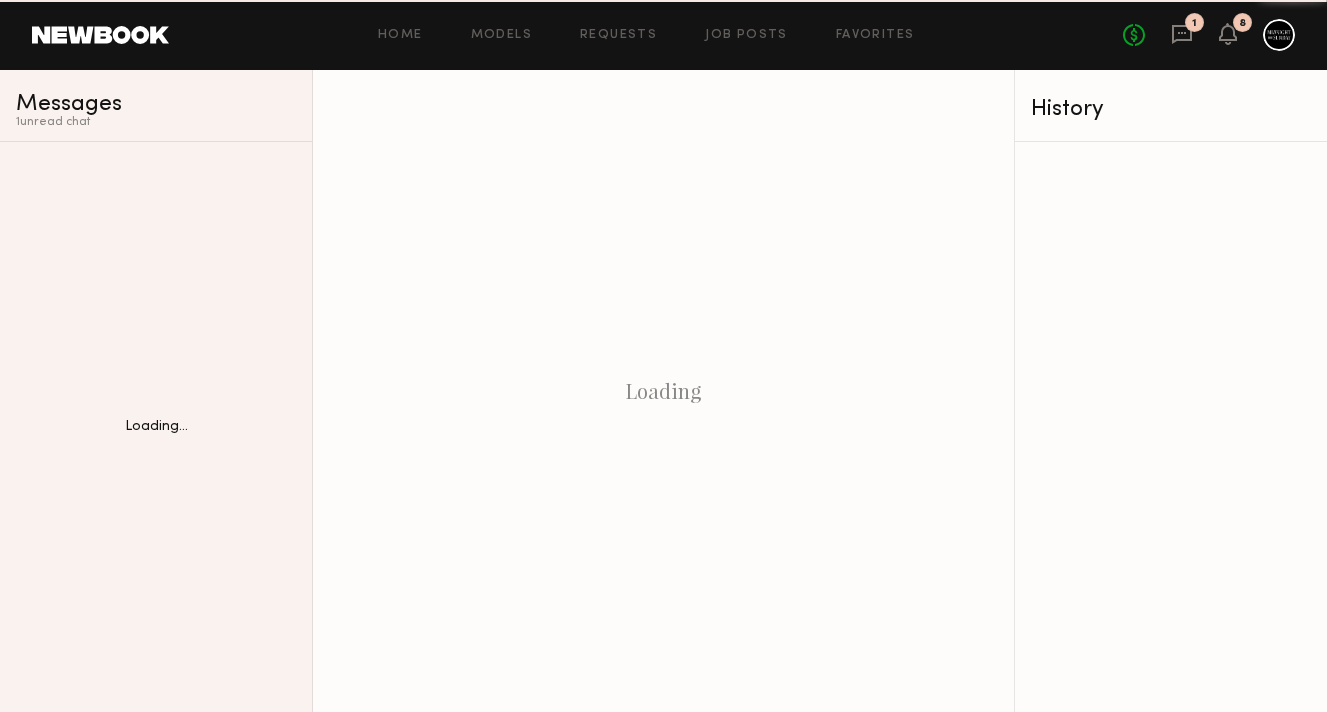 scroll, scrollTop: 0, scrollLeft: 0, axis: both 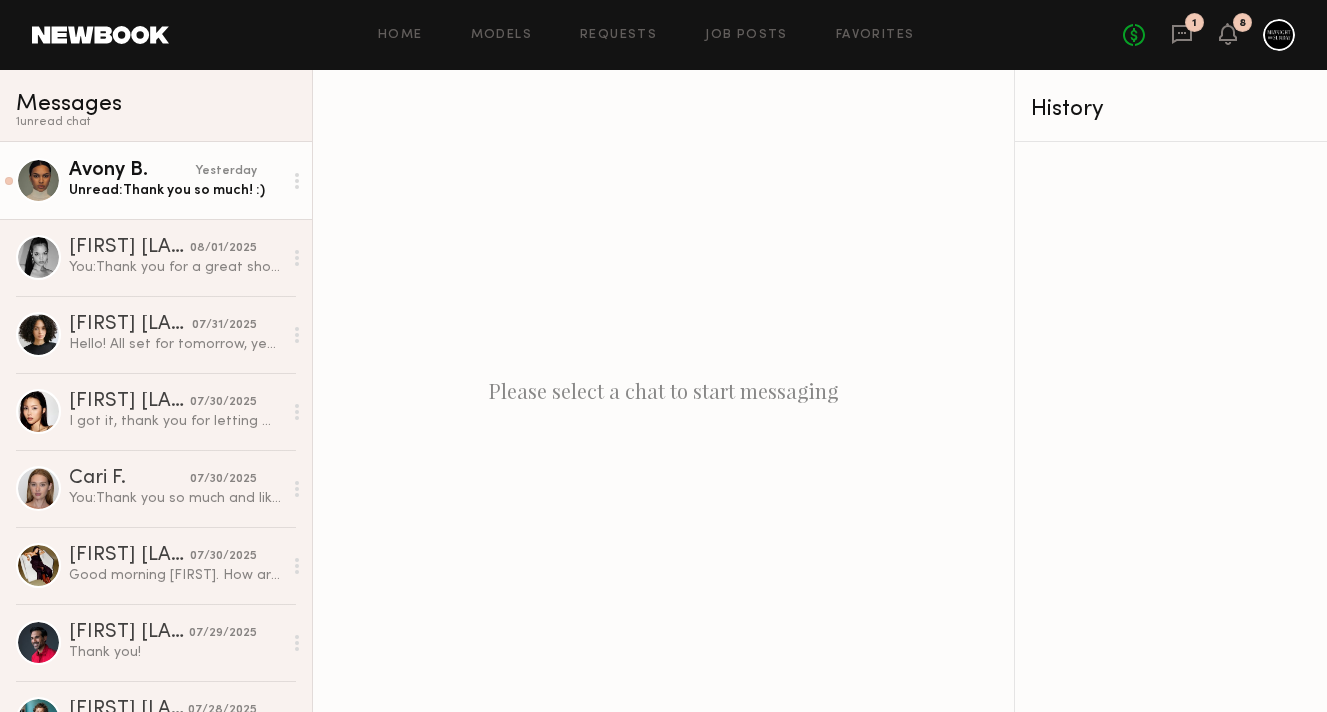click on "Unread:  Thank you so much! :)" 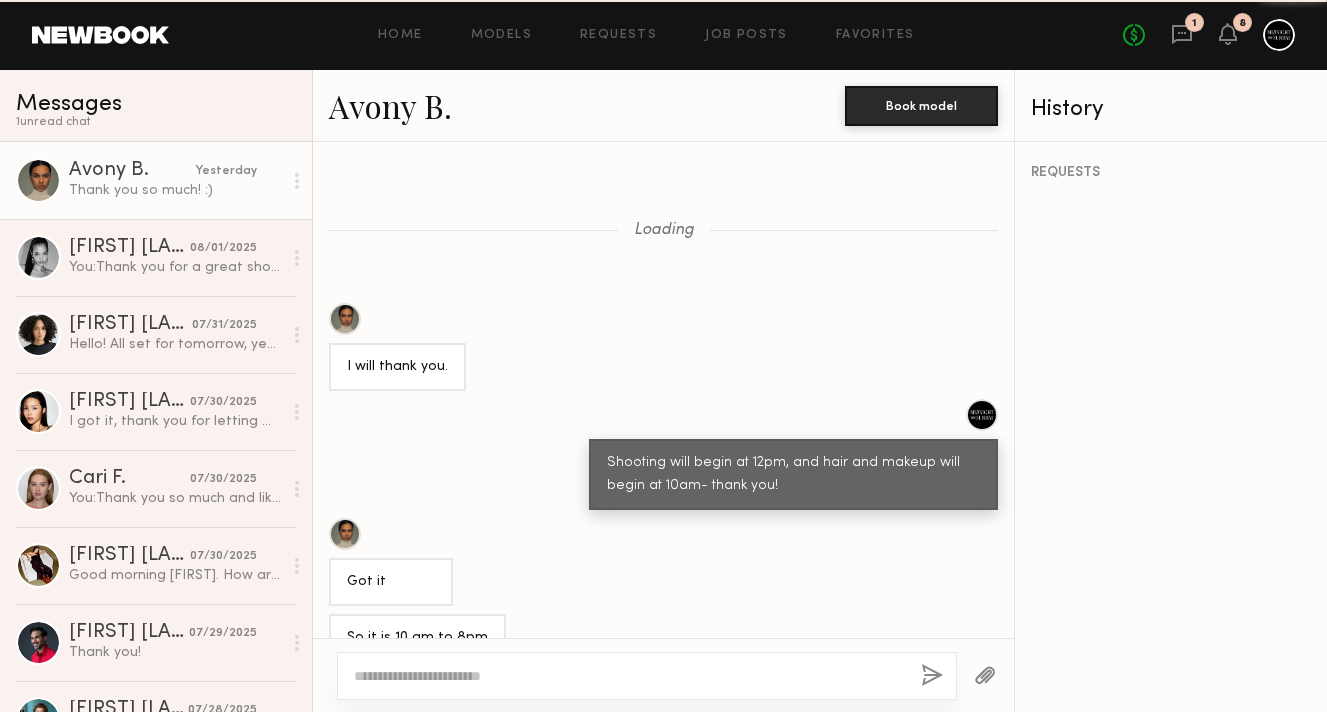 scroll, scrollTop: 1352, scrollLeft: 0, axis: vertical 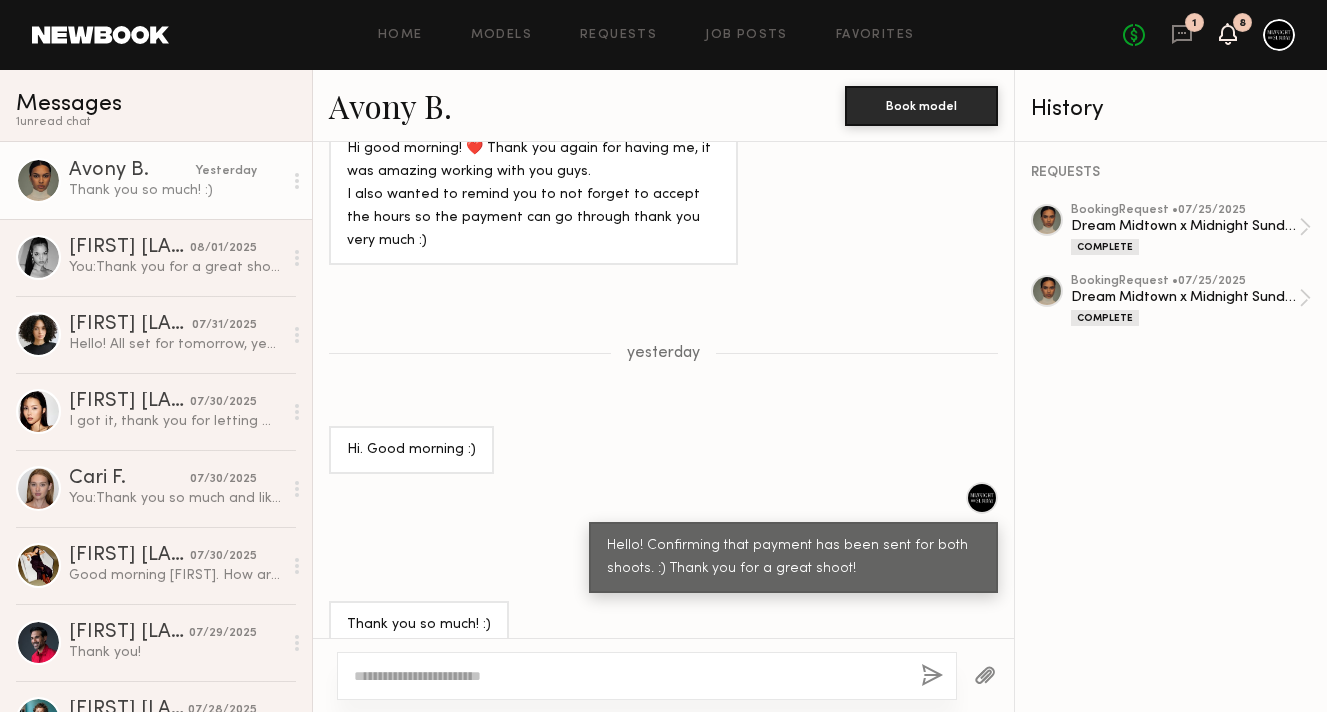 click 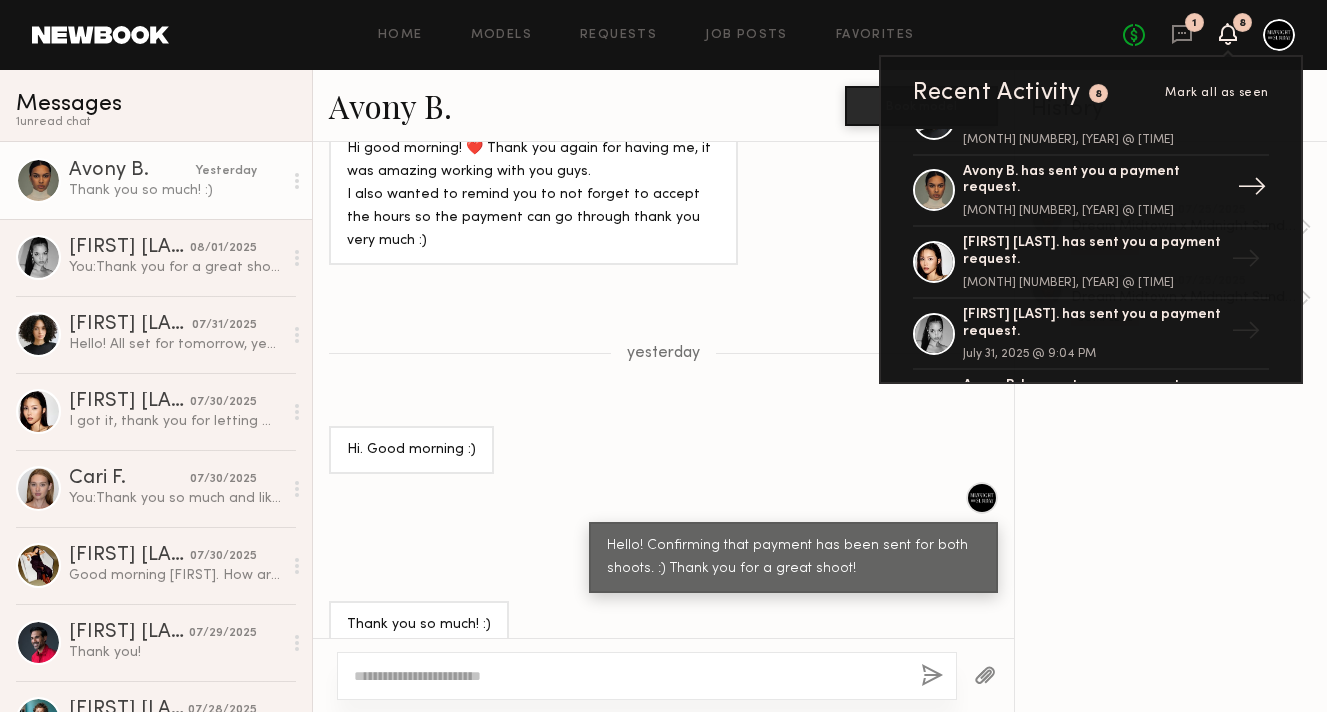 scroll, scrollTop: 53, scrollLeft: 0, axis: vertical 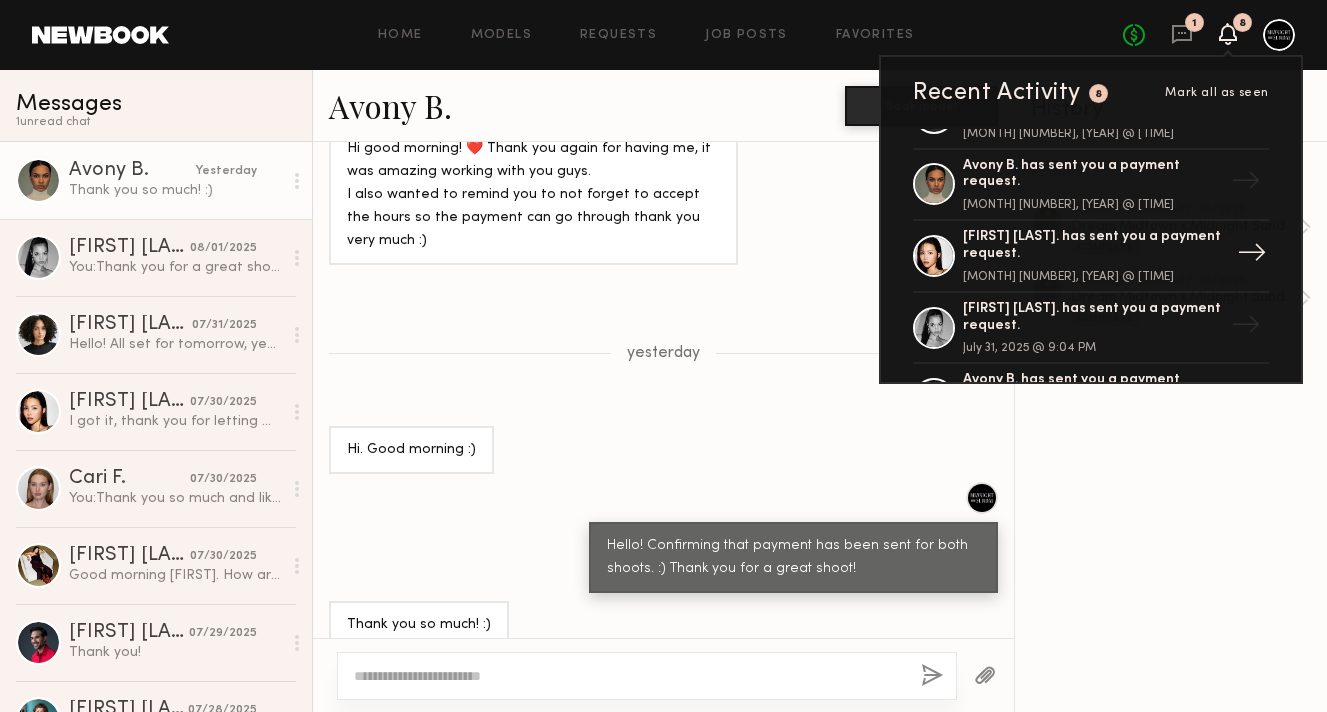 click on "[FIRST] [LAST]. has sent you a payment request." 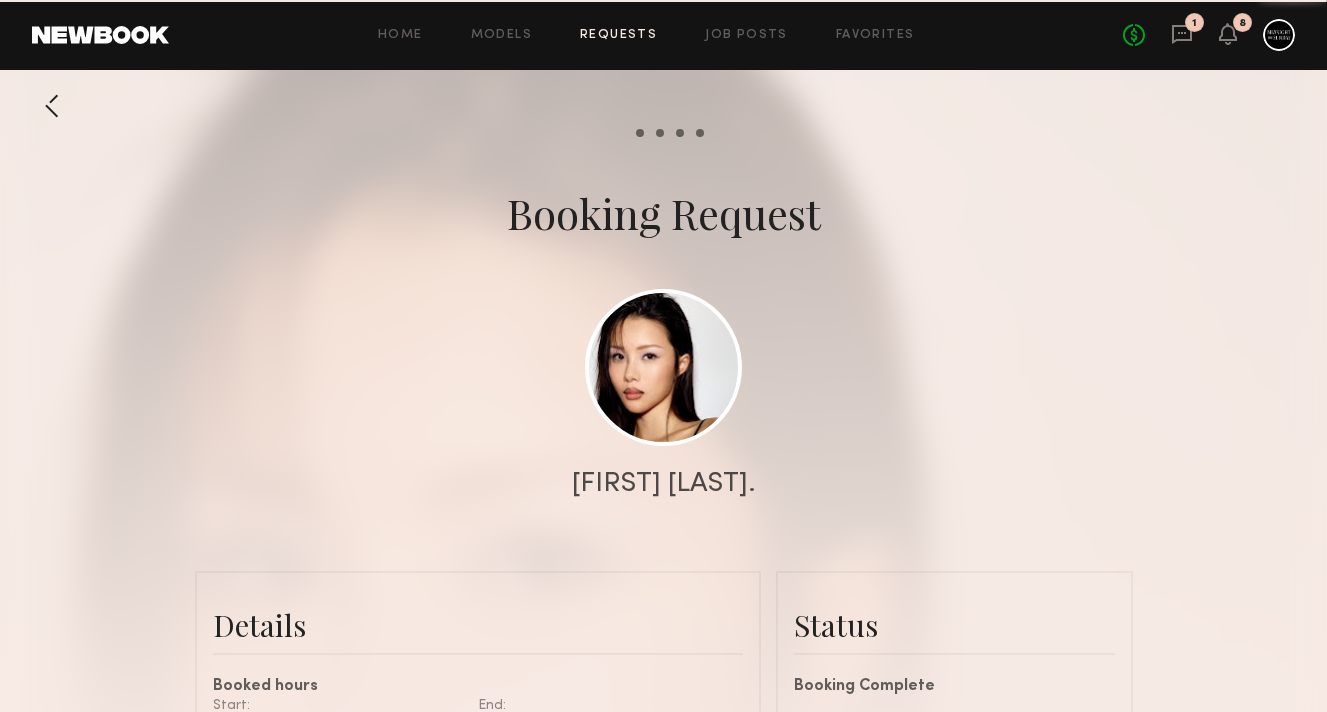 scroll, scrollTop: 1289, scrollLeft: 0, axis: vertical 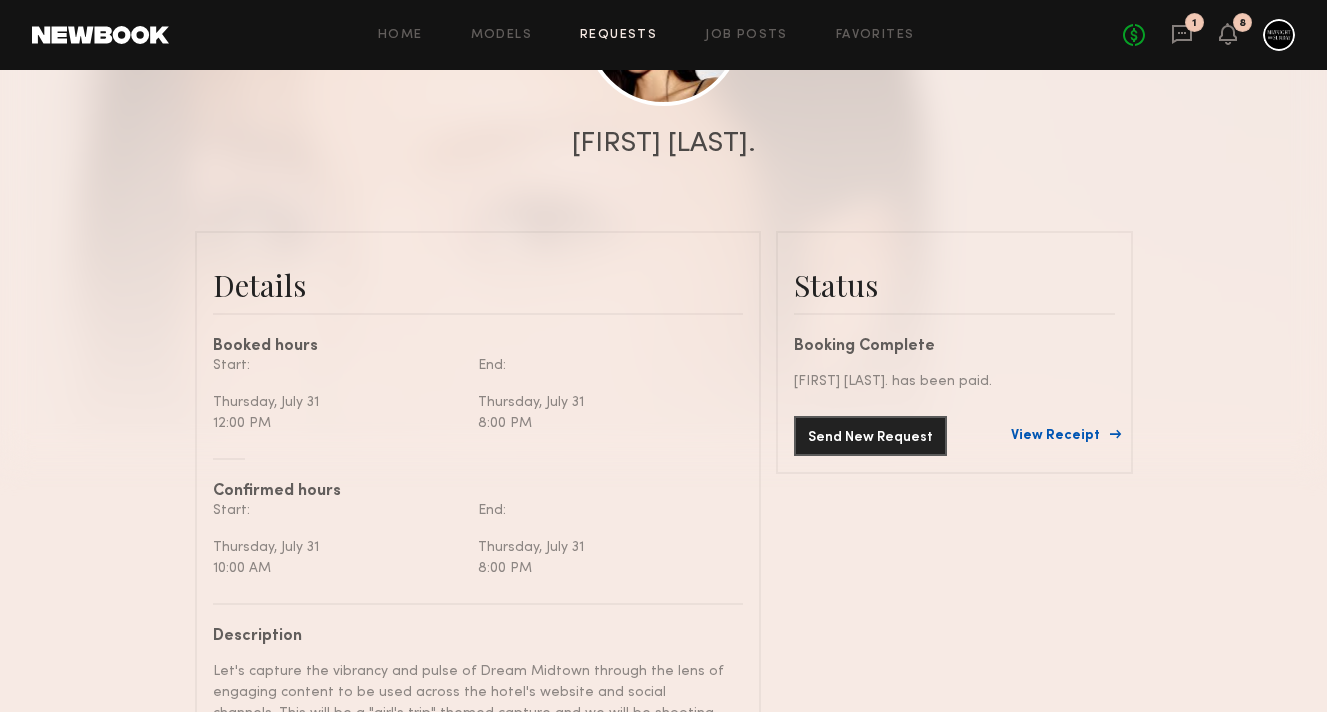 click on "View Receipt" 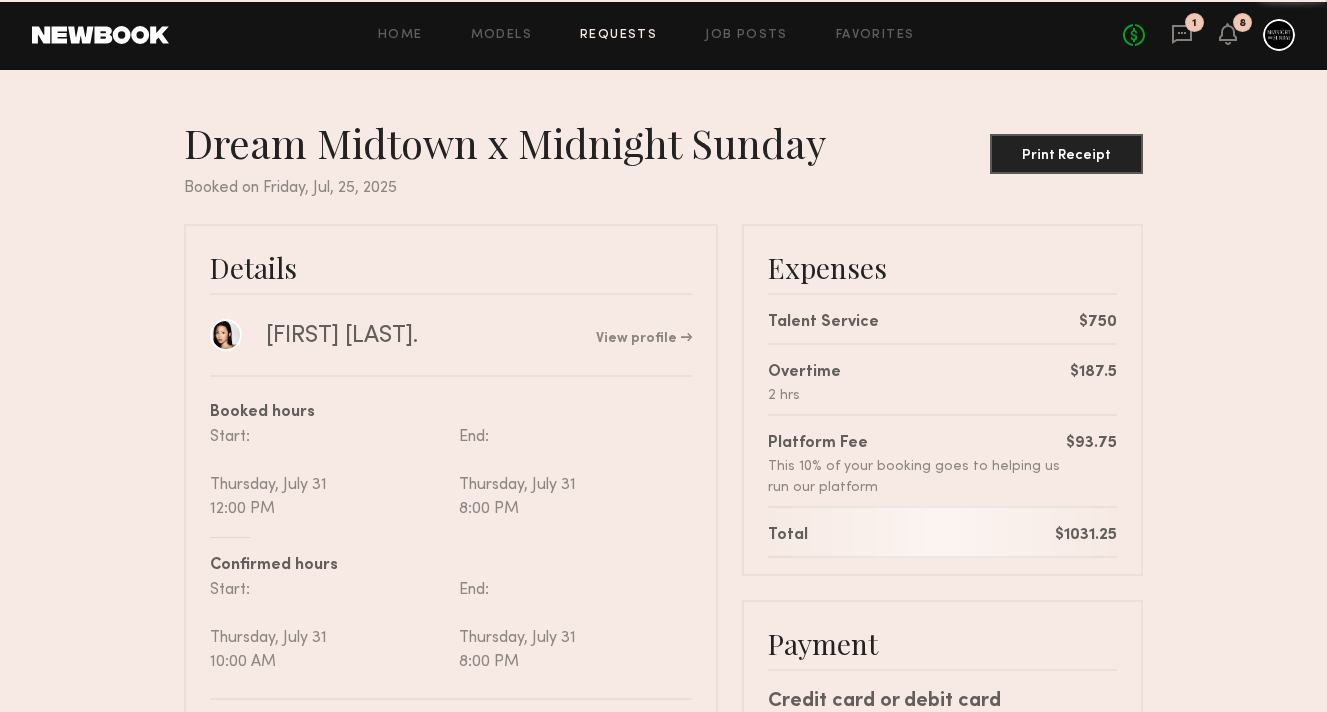 scroll, scrollTop: 149, scrollLeft: 0, axis: vertical 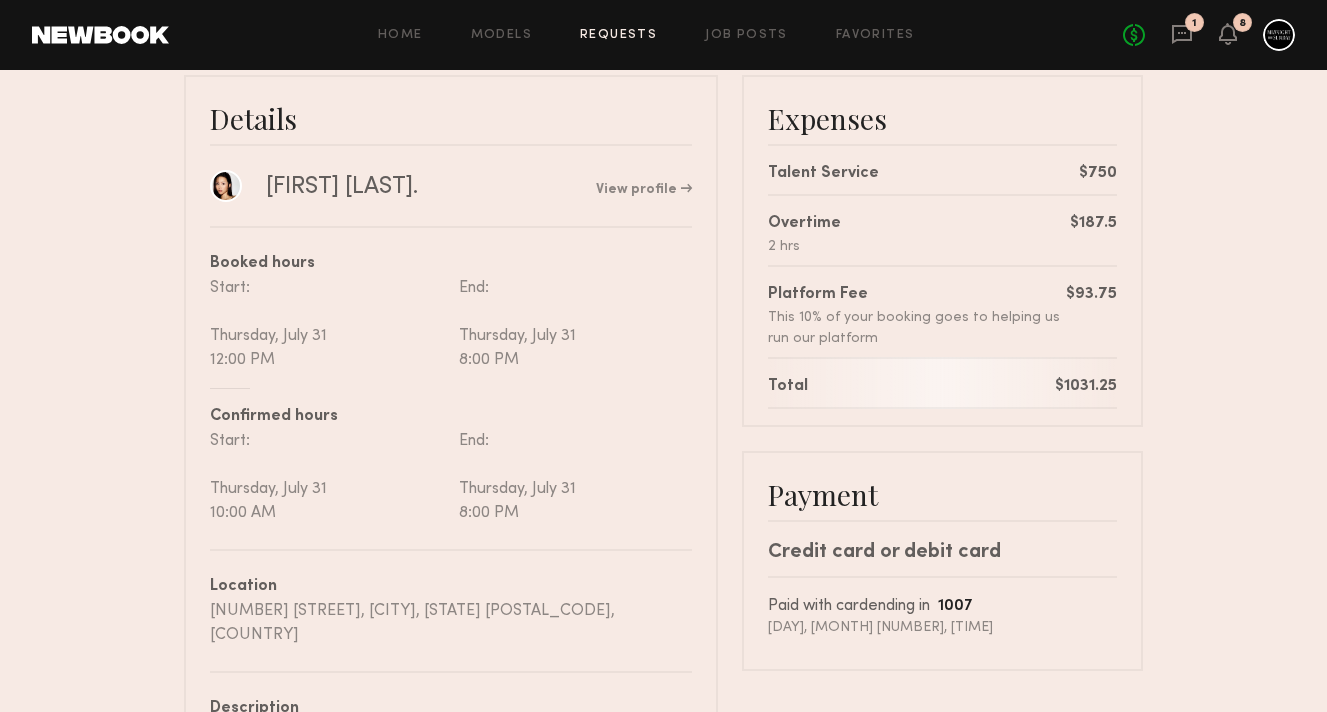 drag, startPoint x: 1032, startPoint y: 374, endPoint x: 1231, endPoint y: 386, distance: 199.36148 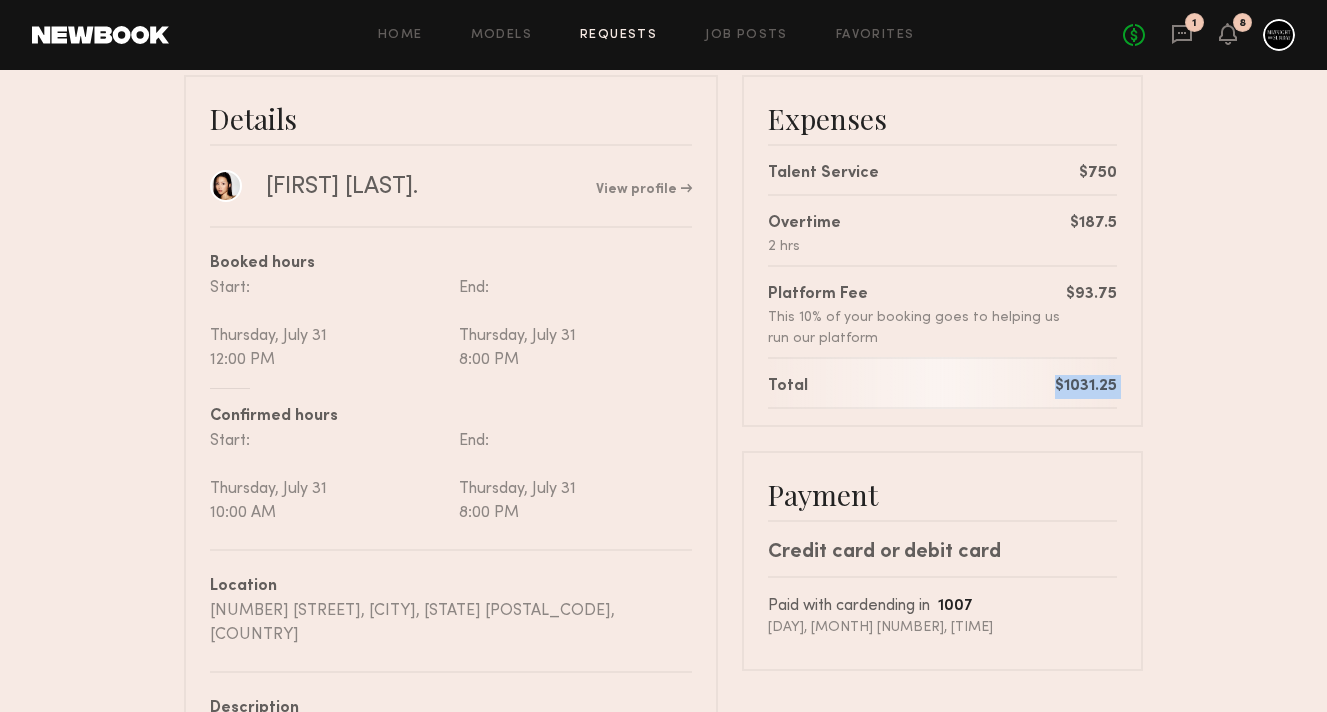 drag, startPoint x: 1116, startPoint y: 383, endPoint x: 981, endPoint y: 382, distance: 135.00371 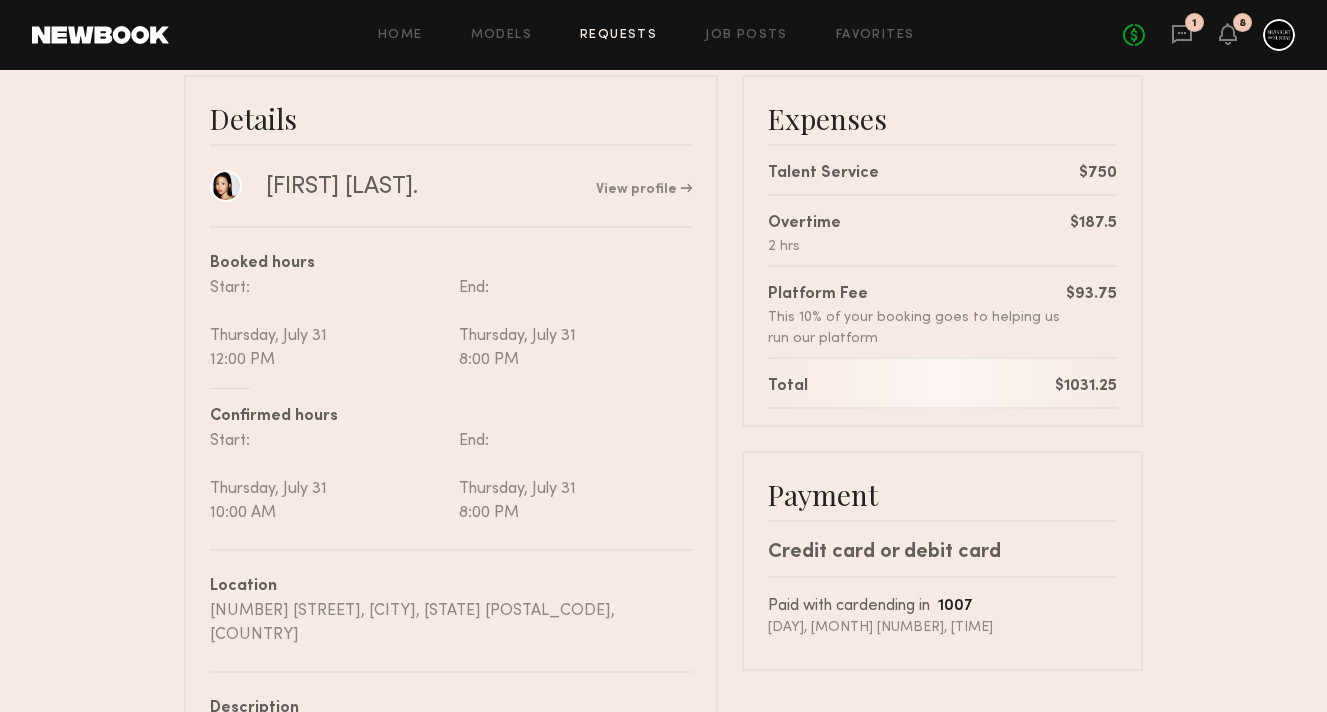 click on "Booked hours  Start:  [DAY], [MONTH] [NUMBER]   [TIME]   End:  [DAY], [MONTH] [NUMBER]  [TIME]  Confirmed hours  Start:  [DAY], [MONTH] [NUMBER]   [TIME]   End:  [DAY], [MONTH] [NUMBER]   [TIME]" 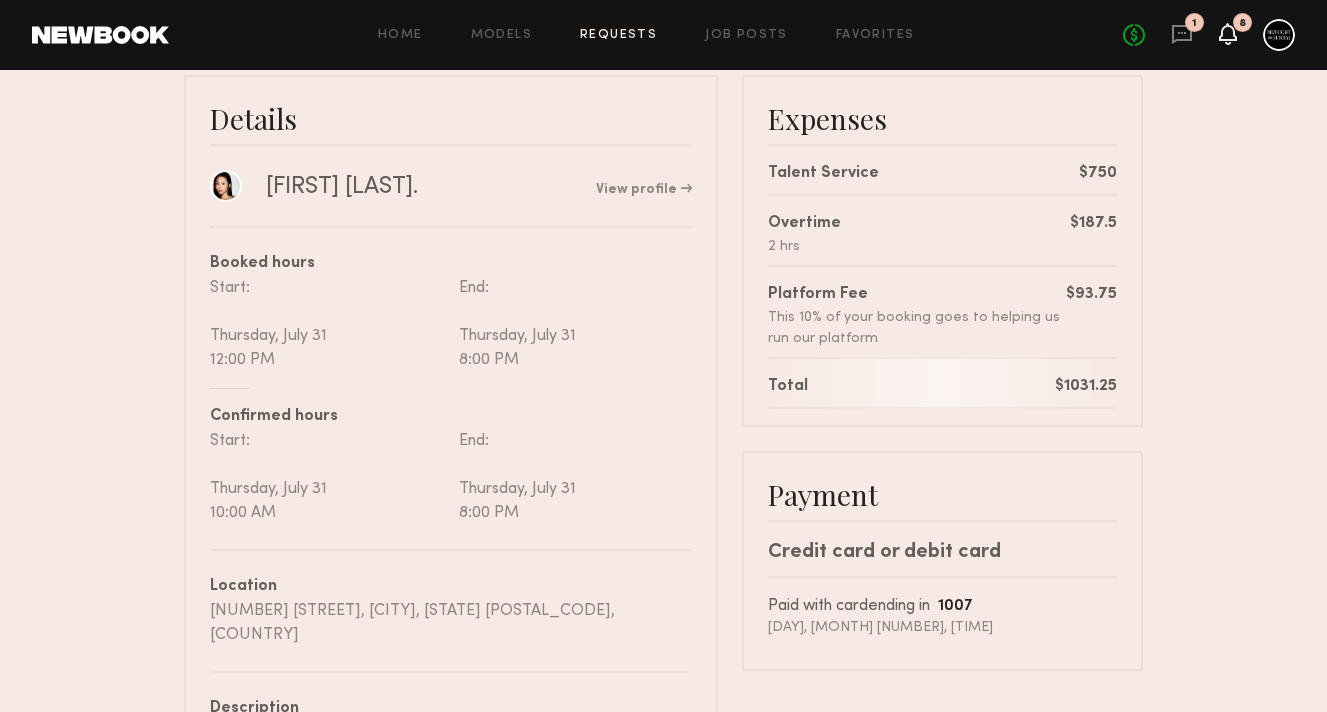 click 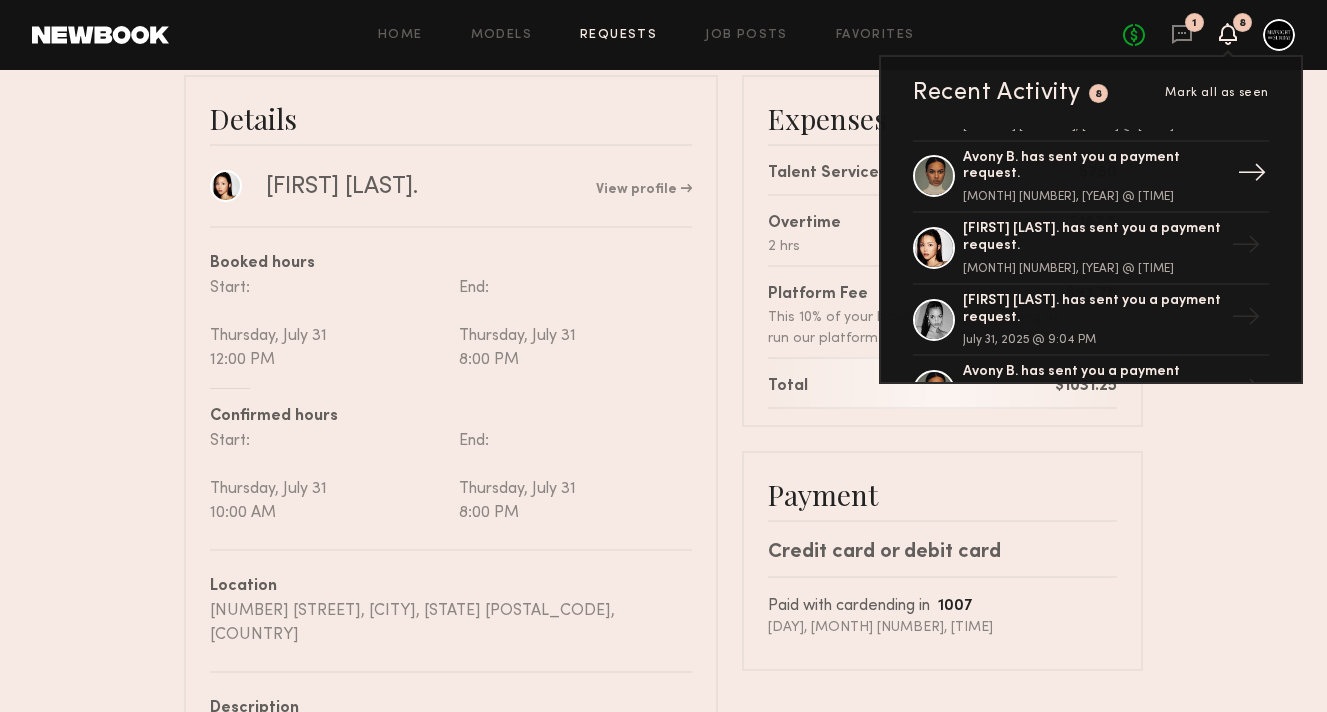 scroll, scrollTop: 140, scrollLeft: 0, axis: vertical 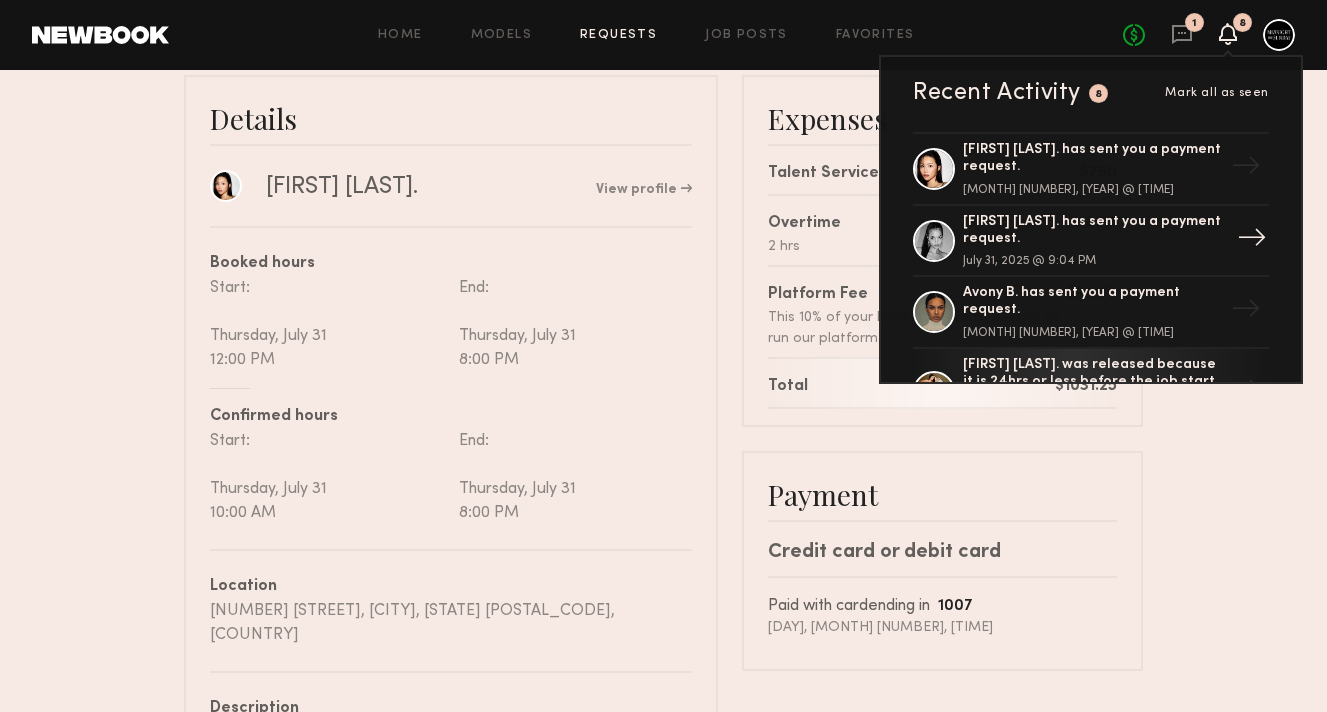 click on "[FIRST] [LAST]. has sent you a payment request." 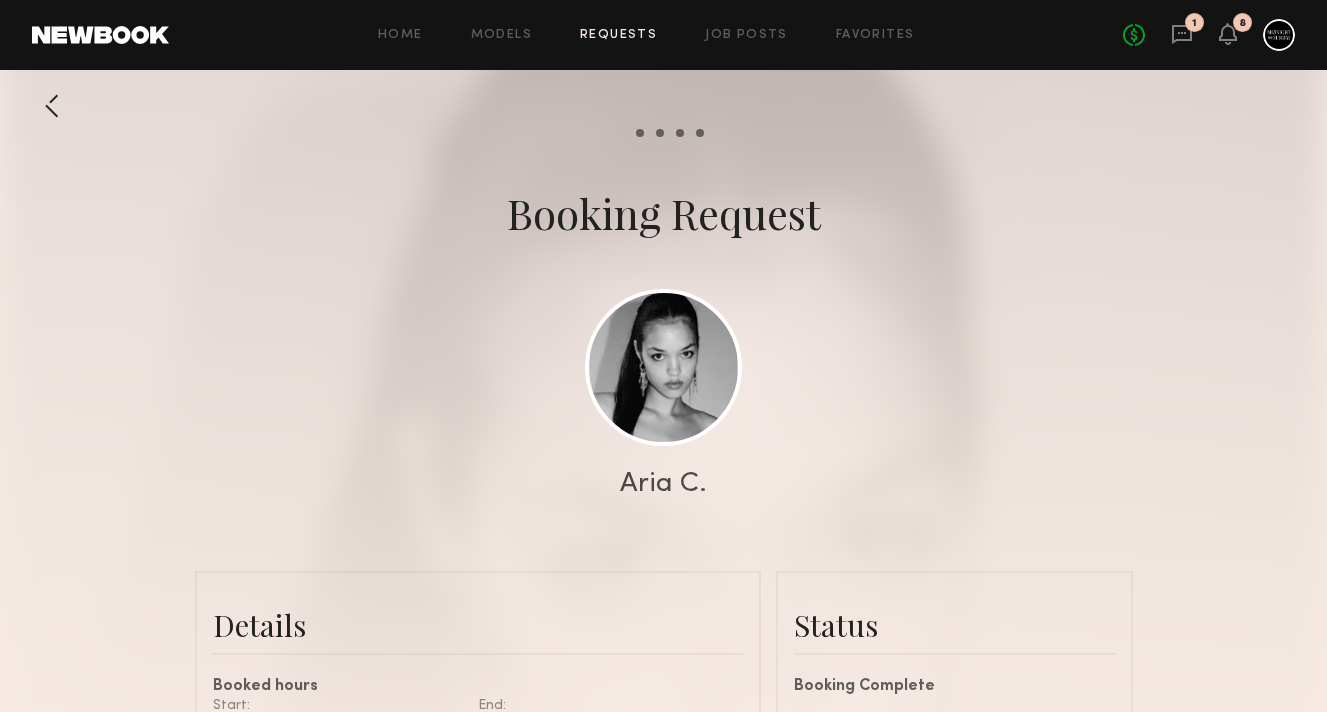 scroll, scrollTop: 1660, scrollLeft: 0, axis: vertical 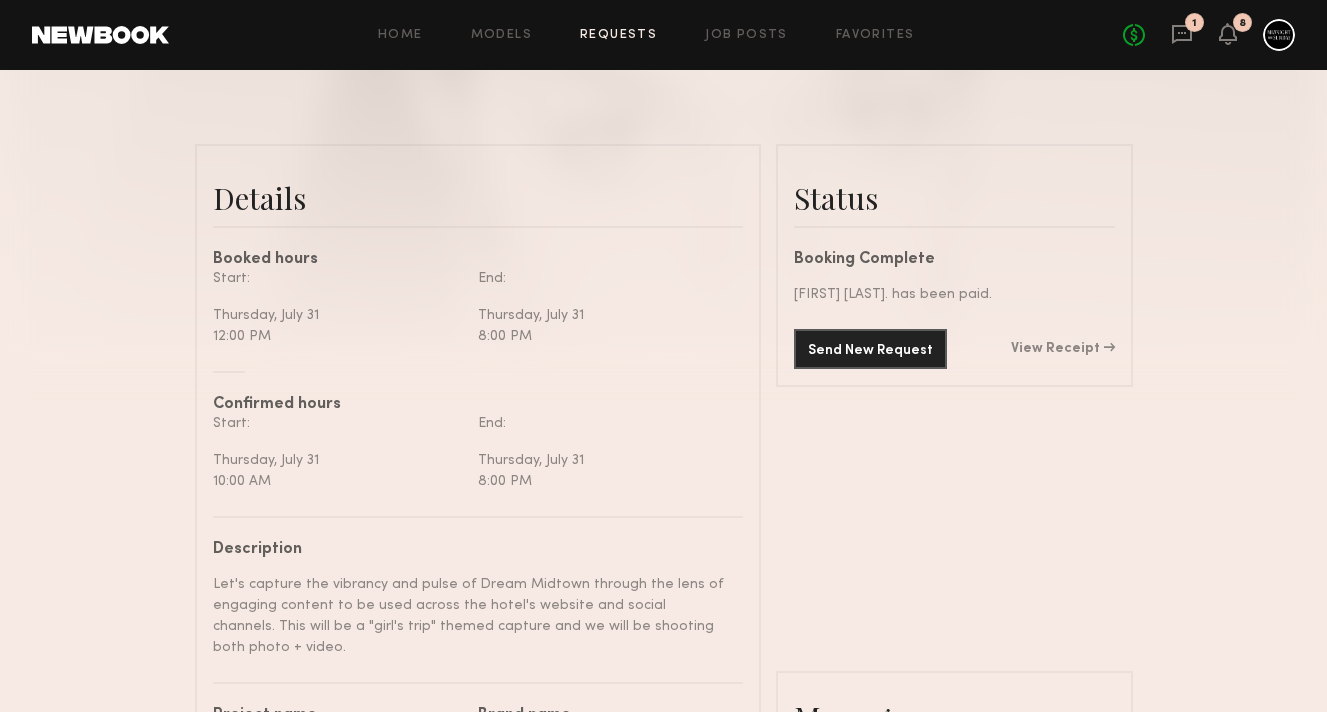 click on "Send New Request  View Receipt" 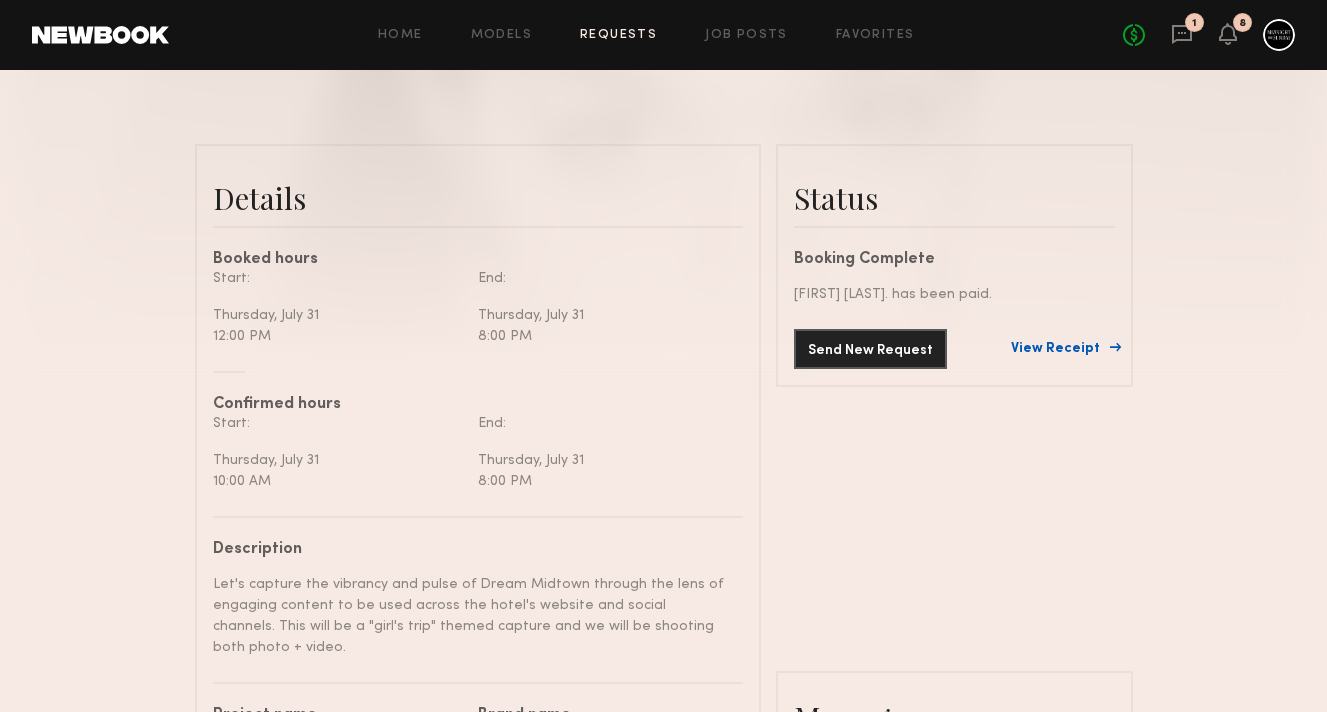 click on "View Receipt" 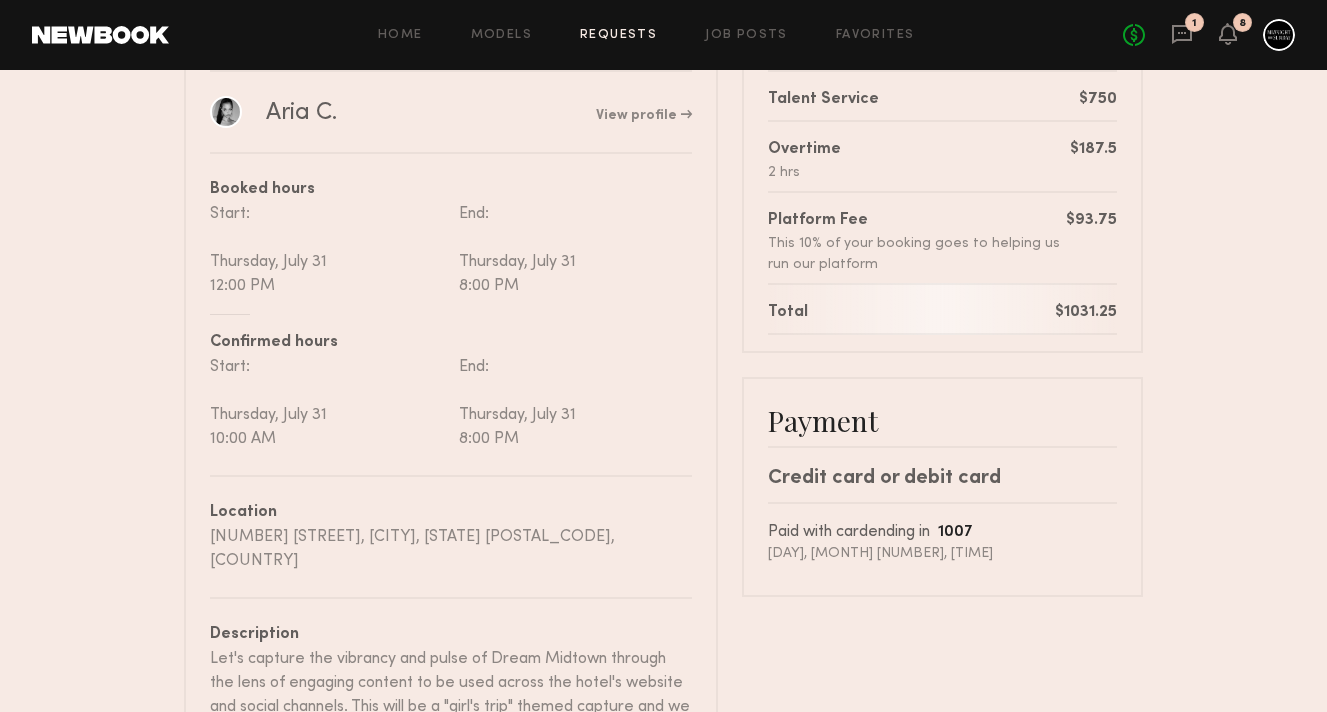 scroll, scrollTop: 194, scrollLeft: 0, axis: vertical 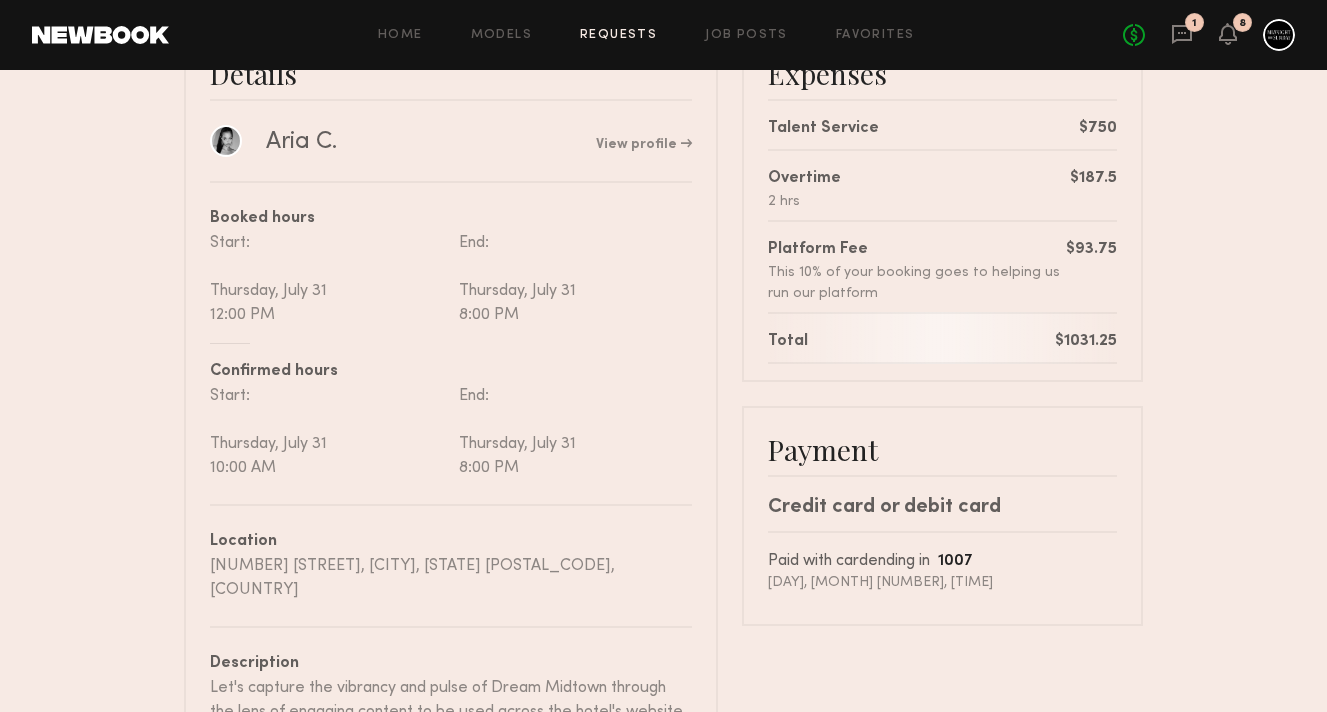 drag, startPoint x: 997, startPoint y: 338, endPoint x: 1207, endPoint y: 338, distance: 210 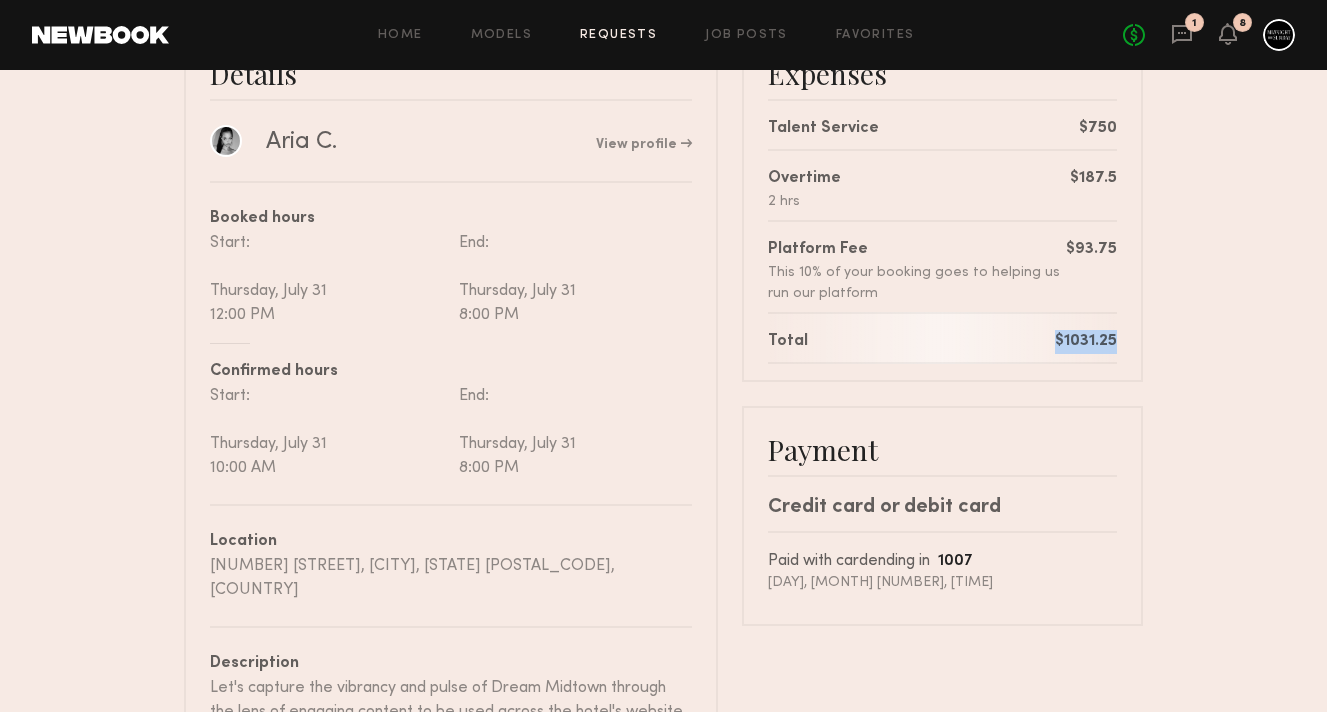 drag, startPoint x: 1116, startPoint y: 338, endPoint x: 1023, endPoint y: 338, distance: 93 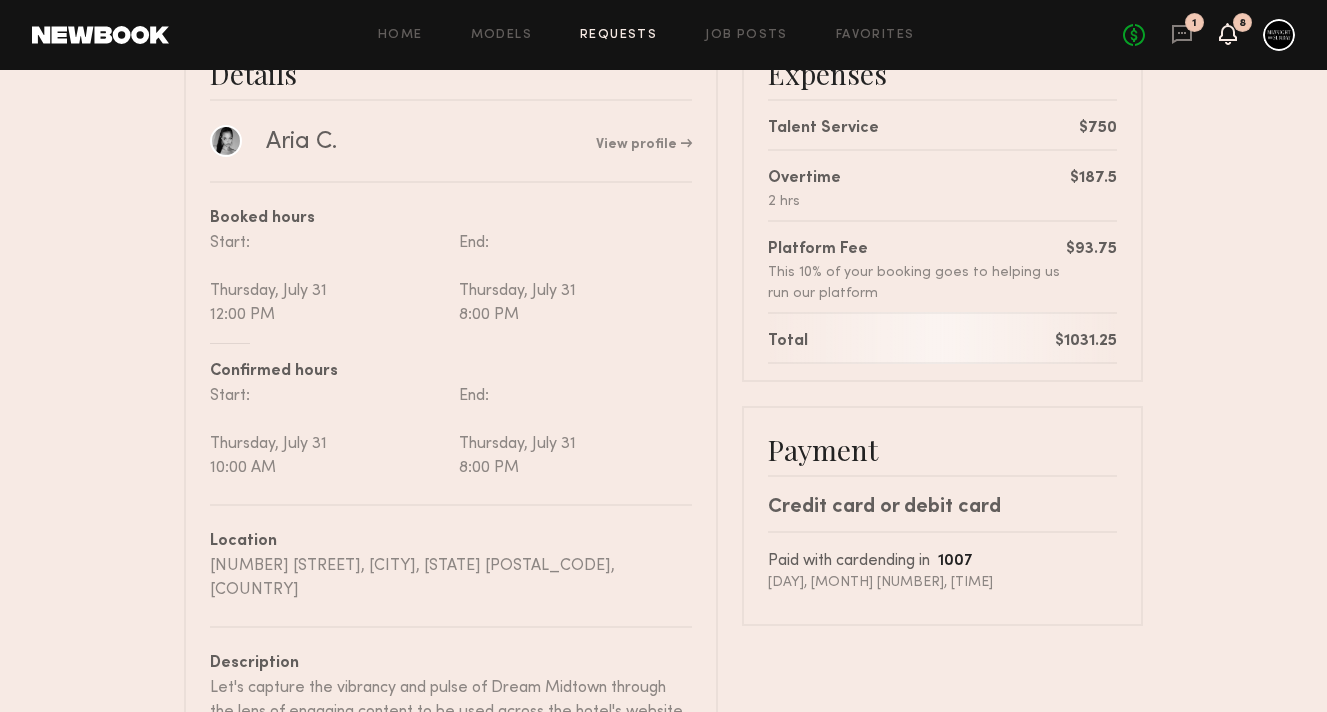 click 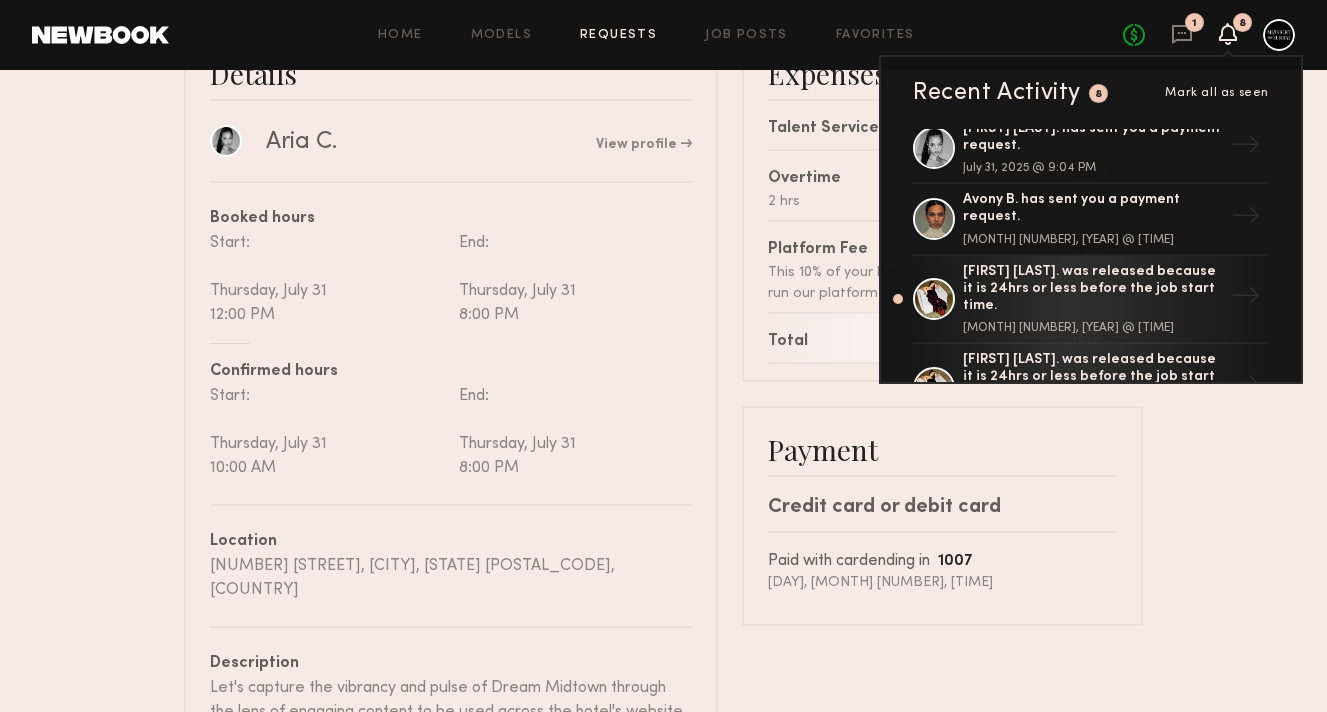 scroll, scrollTop: 0, scrollLeft: 0, axis: both 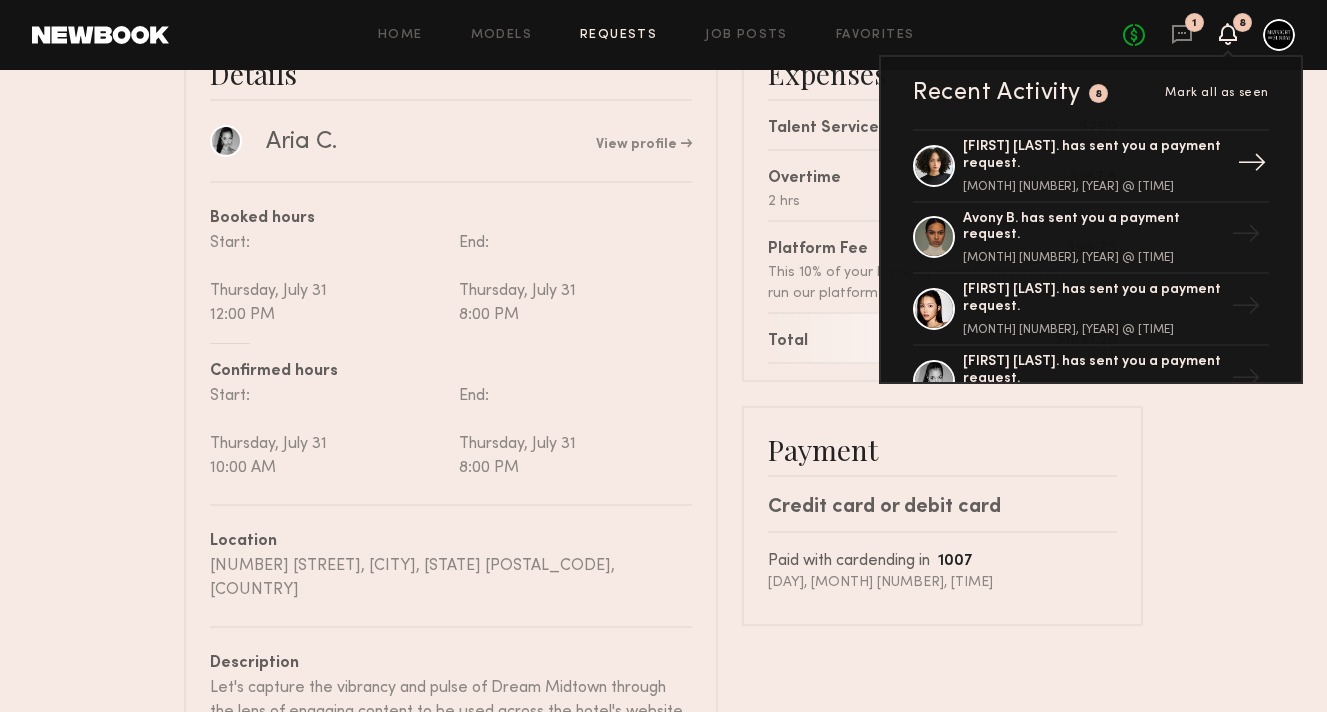 click on "[FIRST] [LAST]. has sent you a payment request." 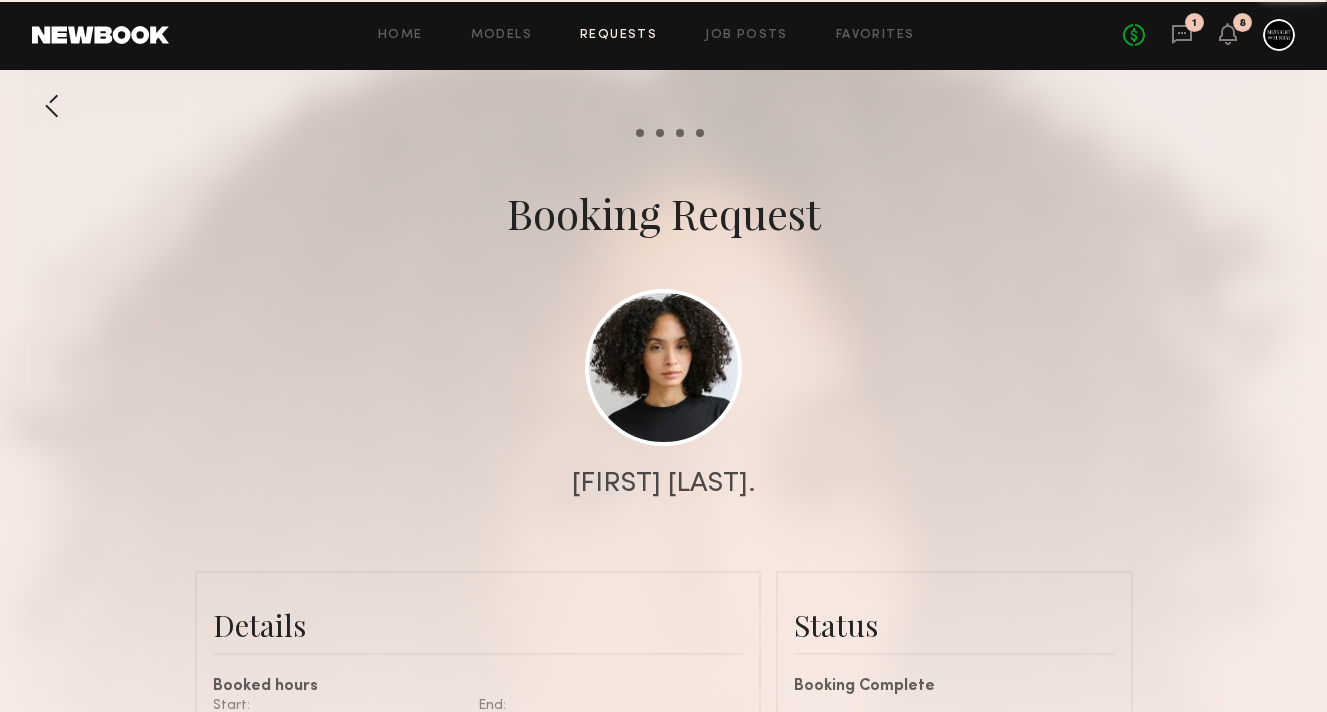 scroll, scrollTop: 1689, scrollLeft: 0, axis: vertical 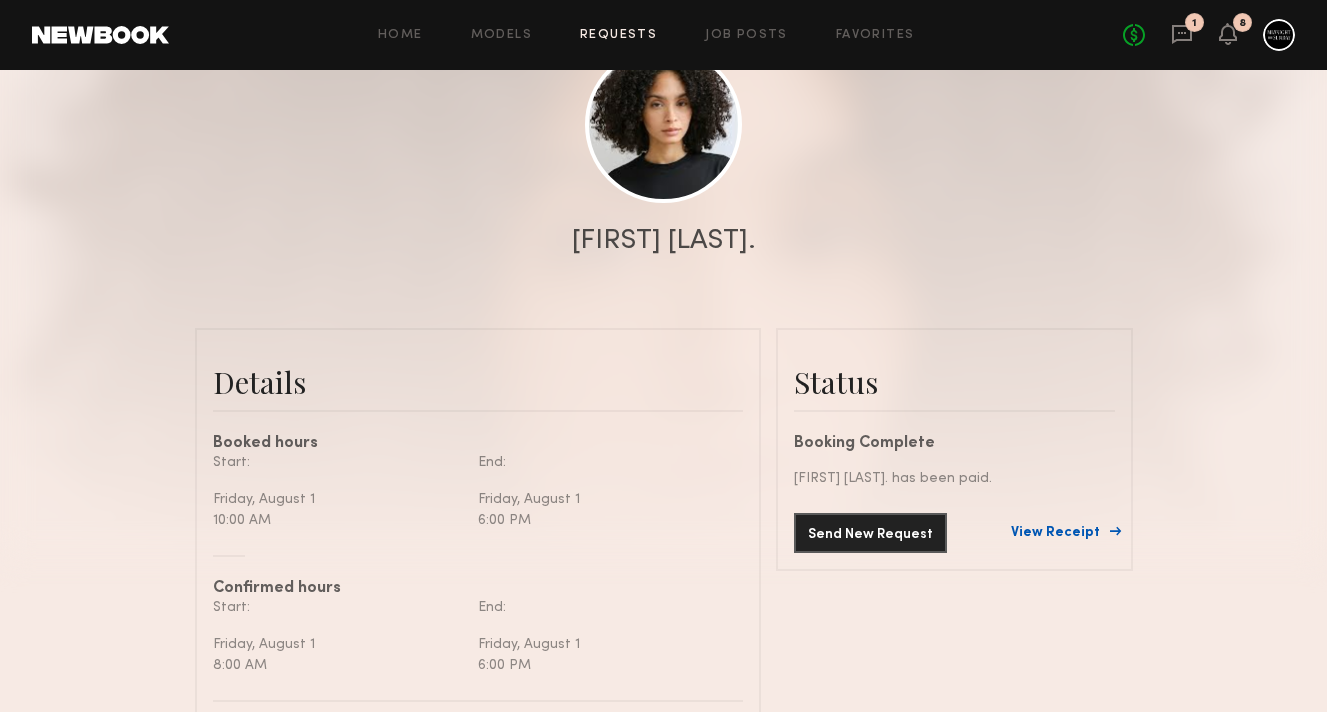 click on "View Receipt" 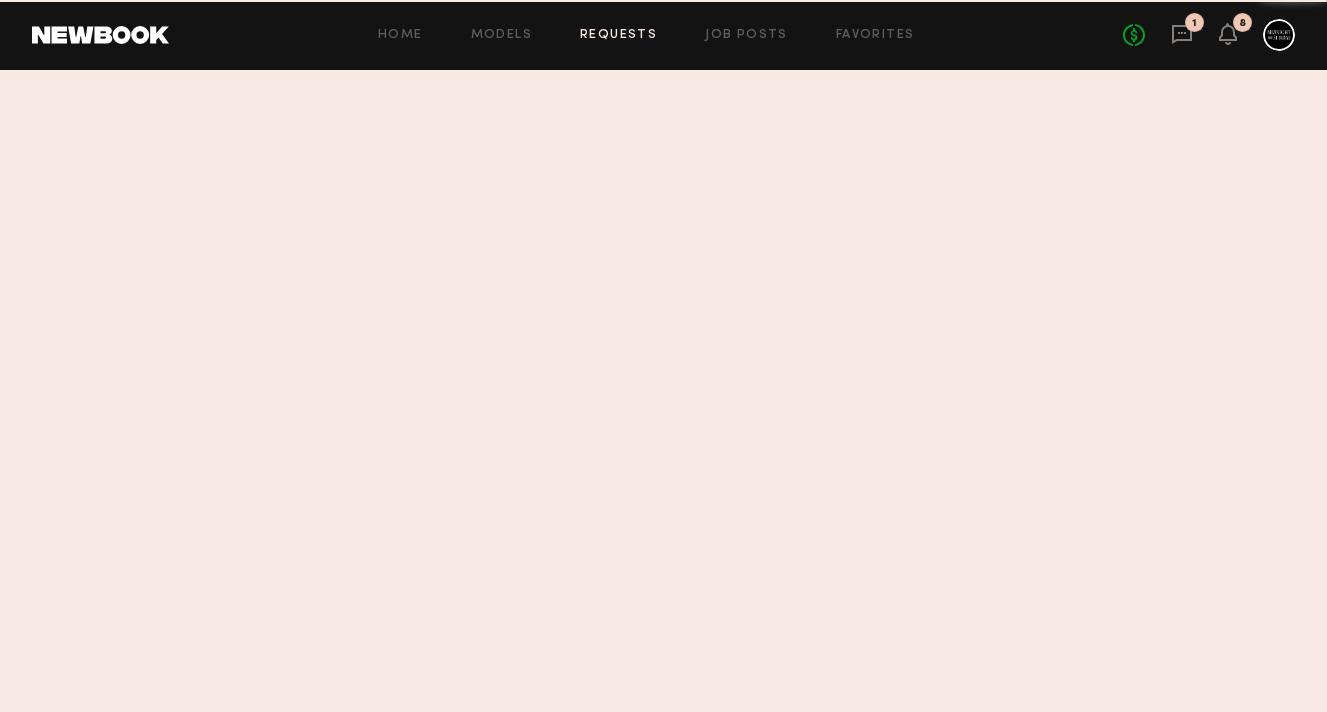 scroll, scrollTop: 0, scrollLeft: 0, axis: both 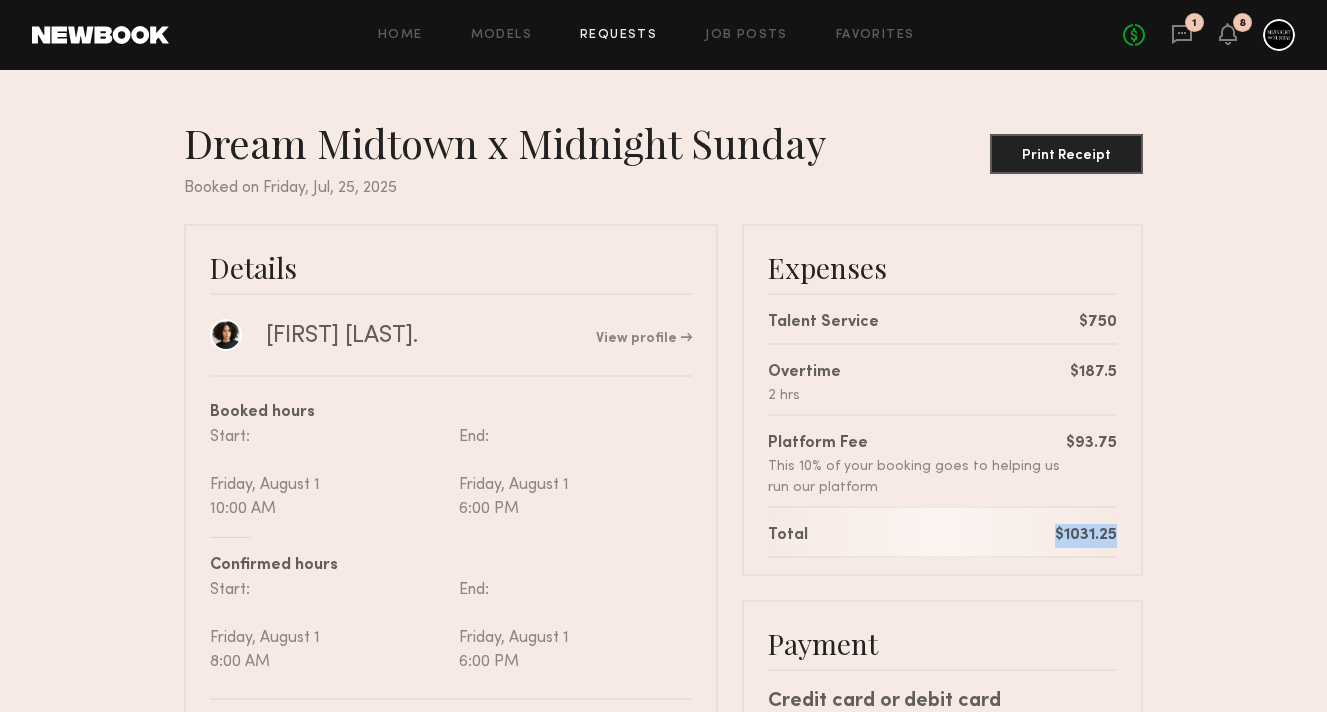 drag, startPoint x: 1030, startPoint y: 530, endPoint x: 1136, endPoint y: 529, distance: 106.004715 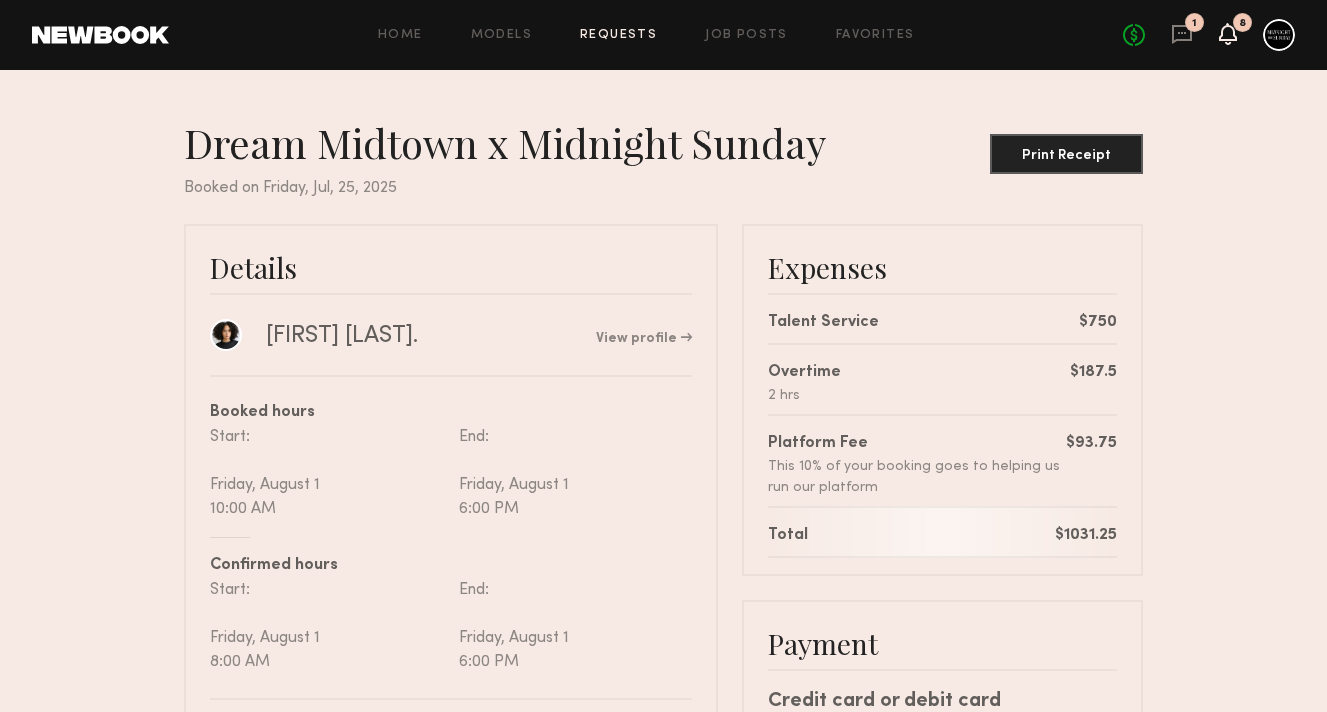 click 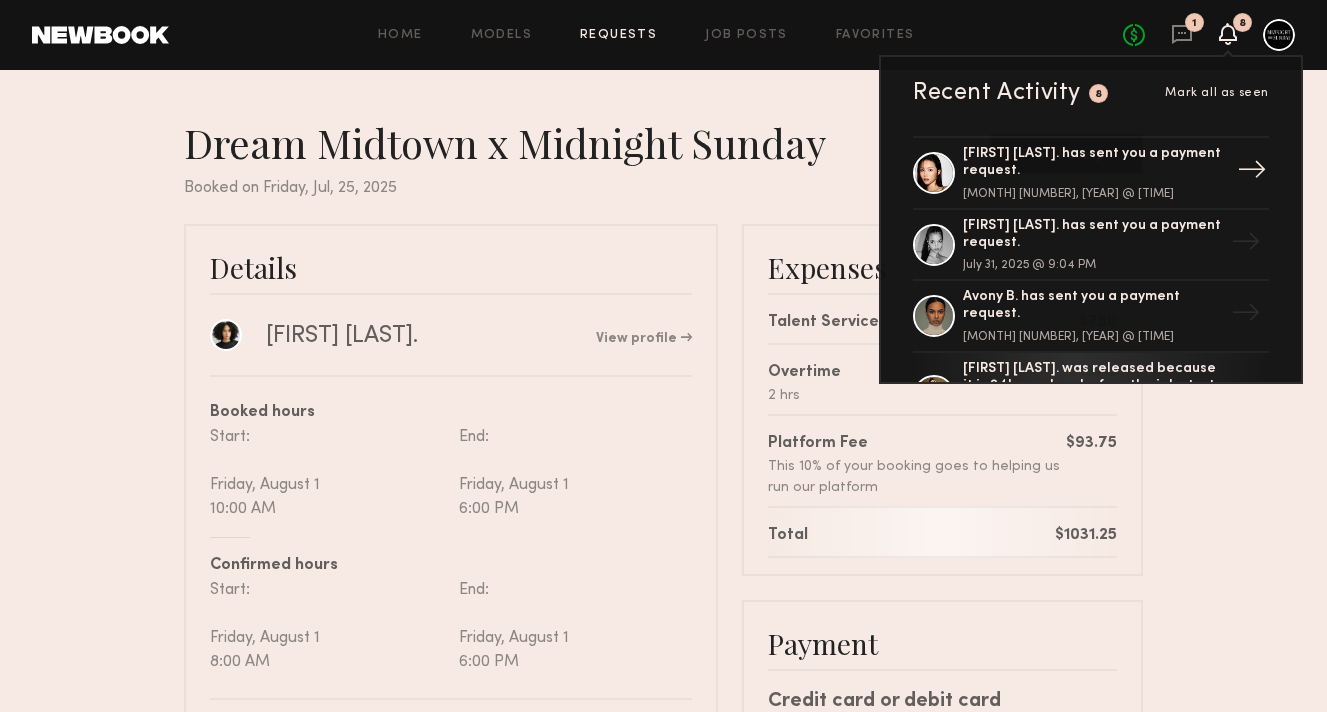 scroll, scrollTop: 137, scrollLeft: 0, axis: vertical 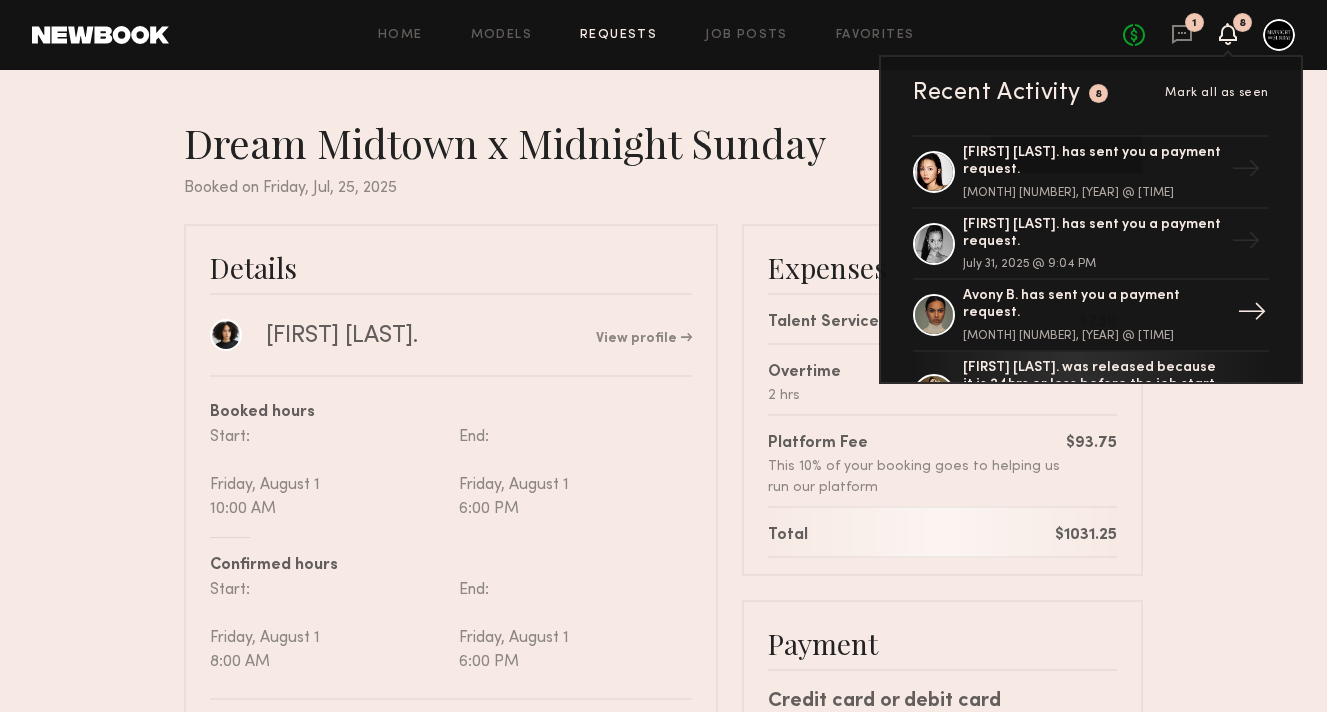click on "Avony B. has sent you a payment request." 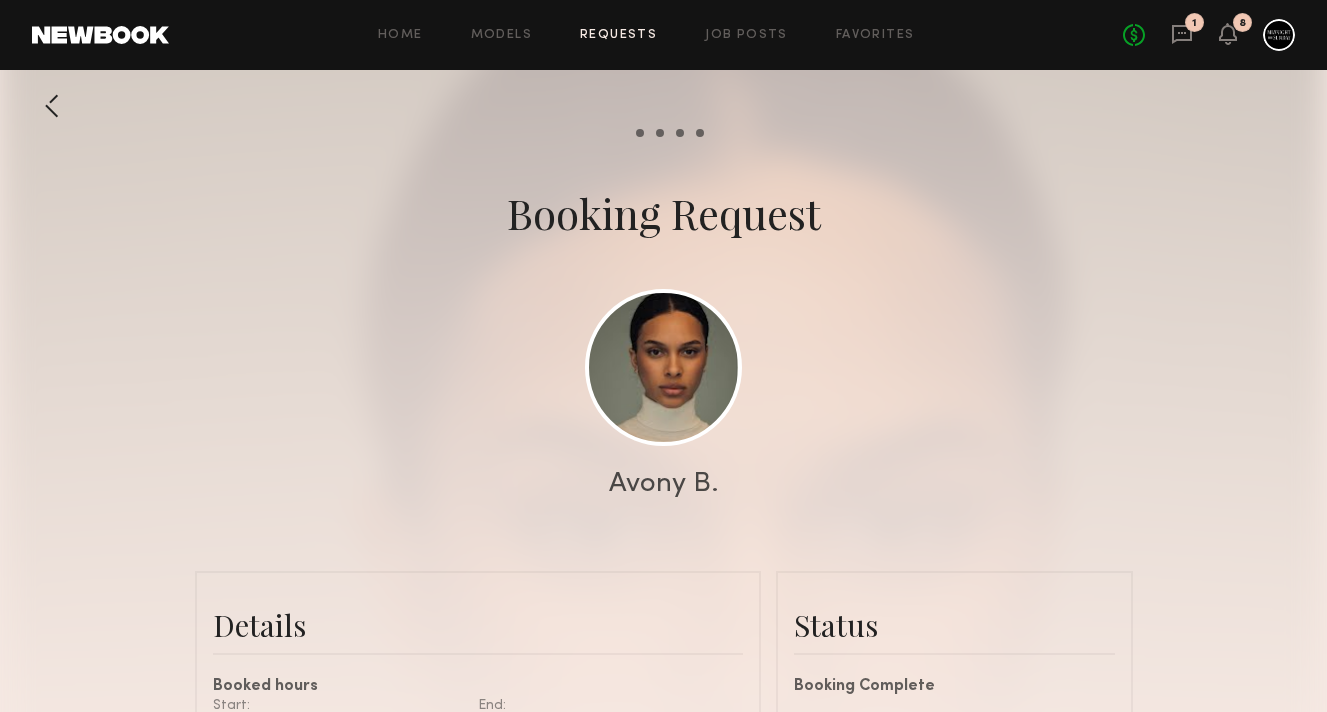 scroll, scrollTop: 1431, scrollLeft: 0, axis: vertical 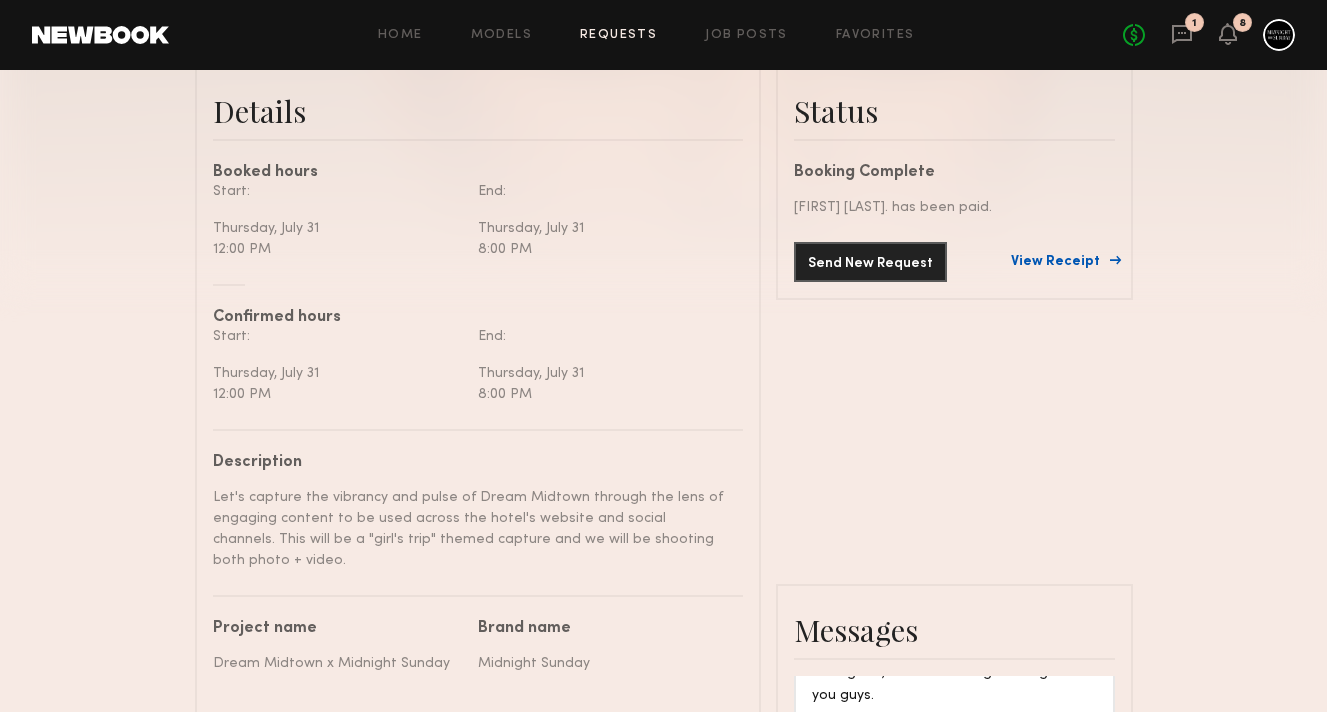 click on "View Receipt" 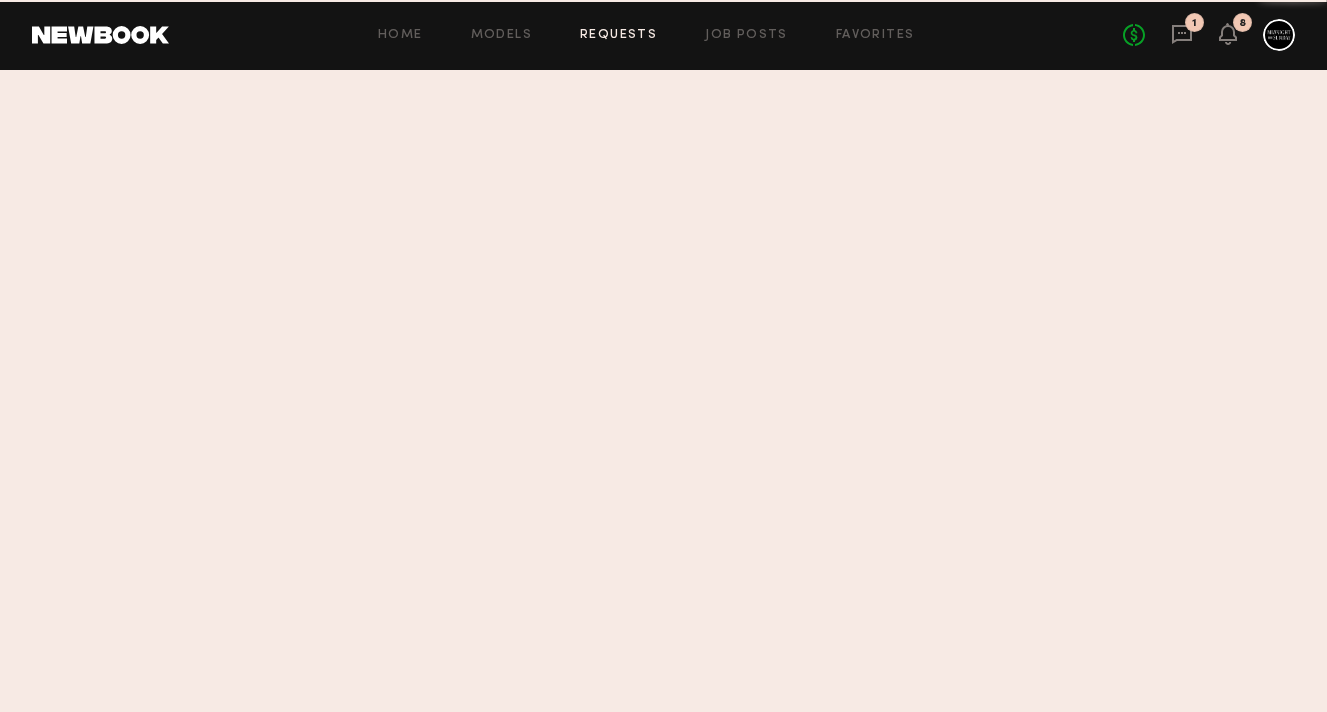 scroll, scrollTop: 0, scrollLeft: 0, axis: both 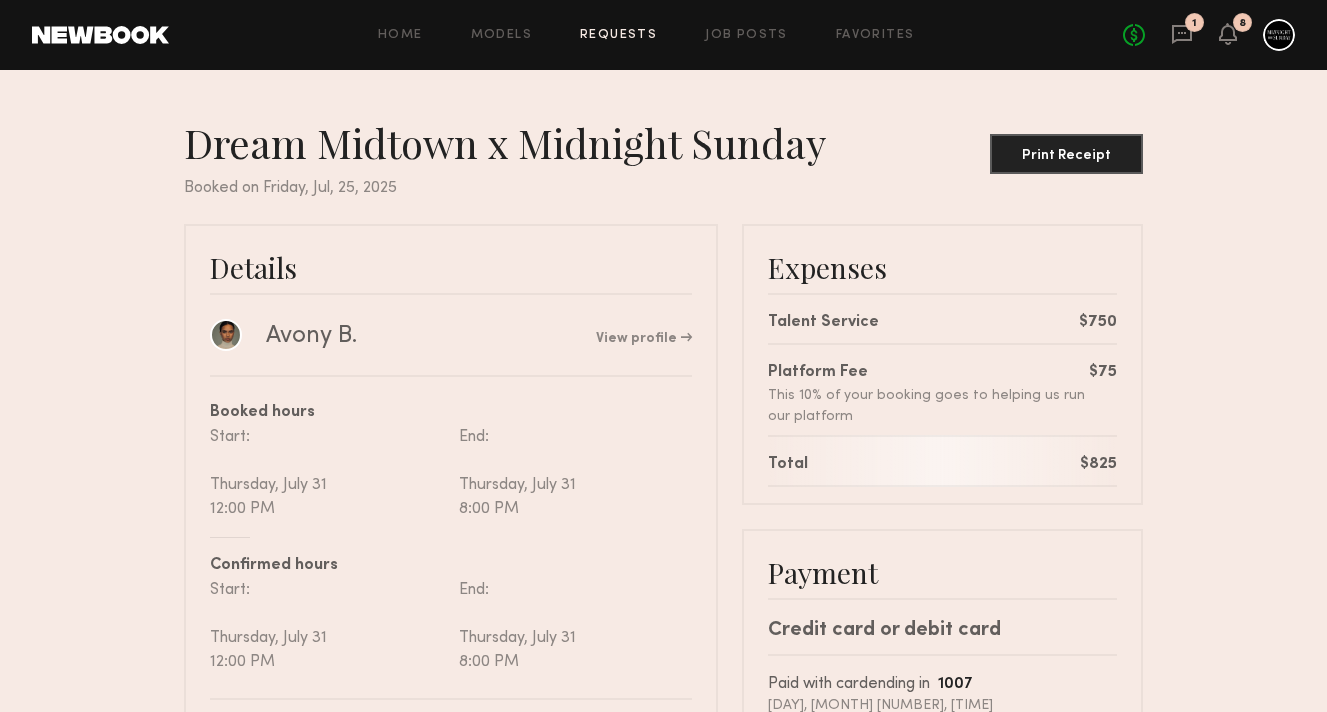 drag, startPoint x: 1038, startPoint y: 443, endPoint x: 1173, endPoint y: 458, distance: 135.83078 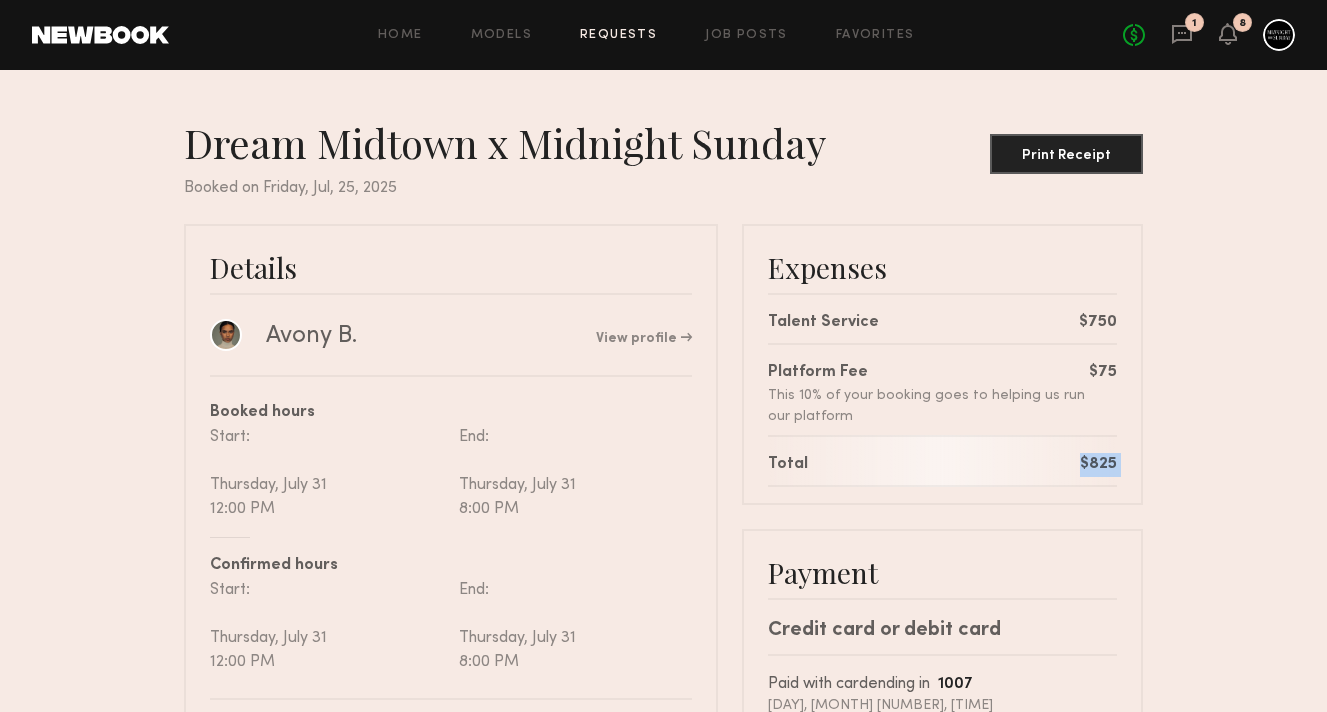 drag, startPoint x: 1123, startPoint y: 456, endPoint x: 1053, endPoint y: 455, distance: 70.00714 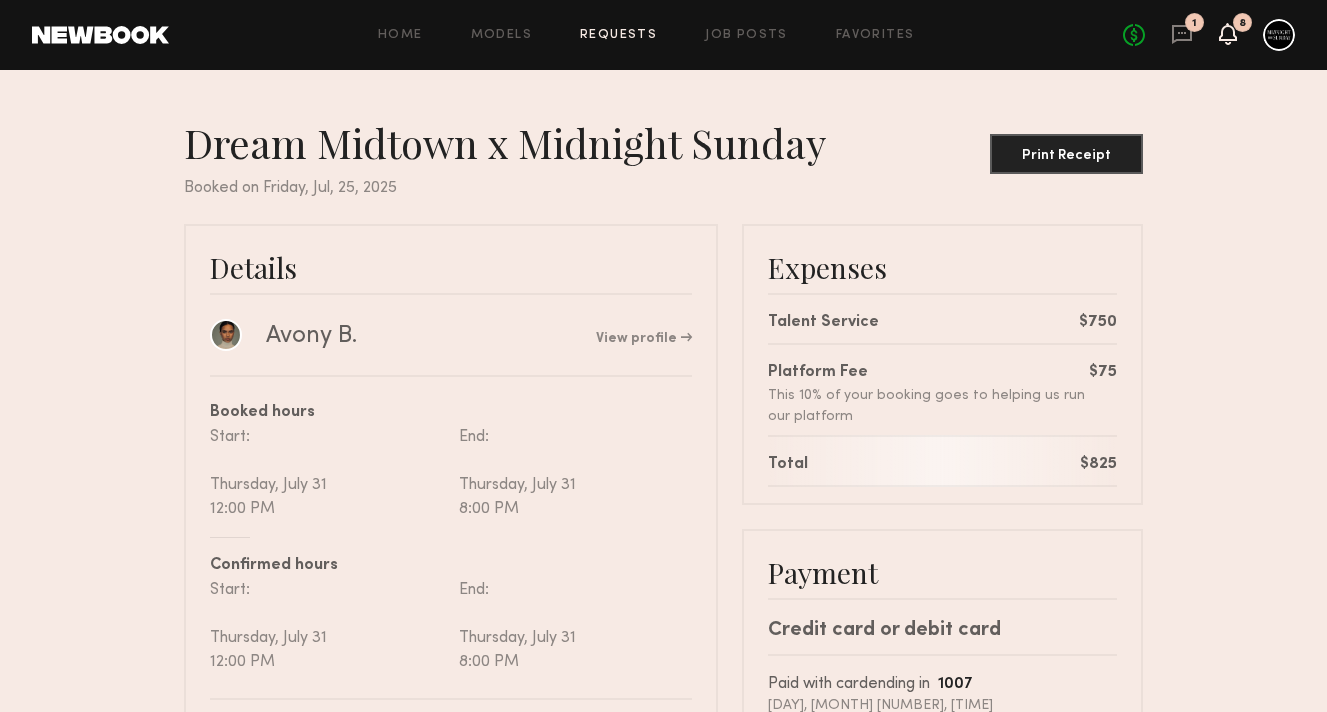 click 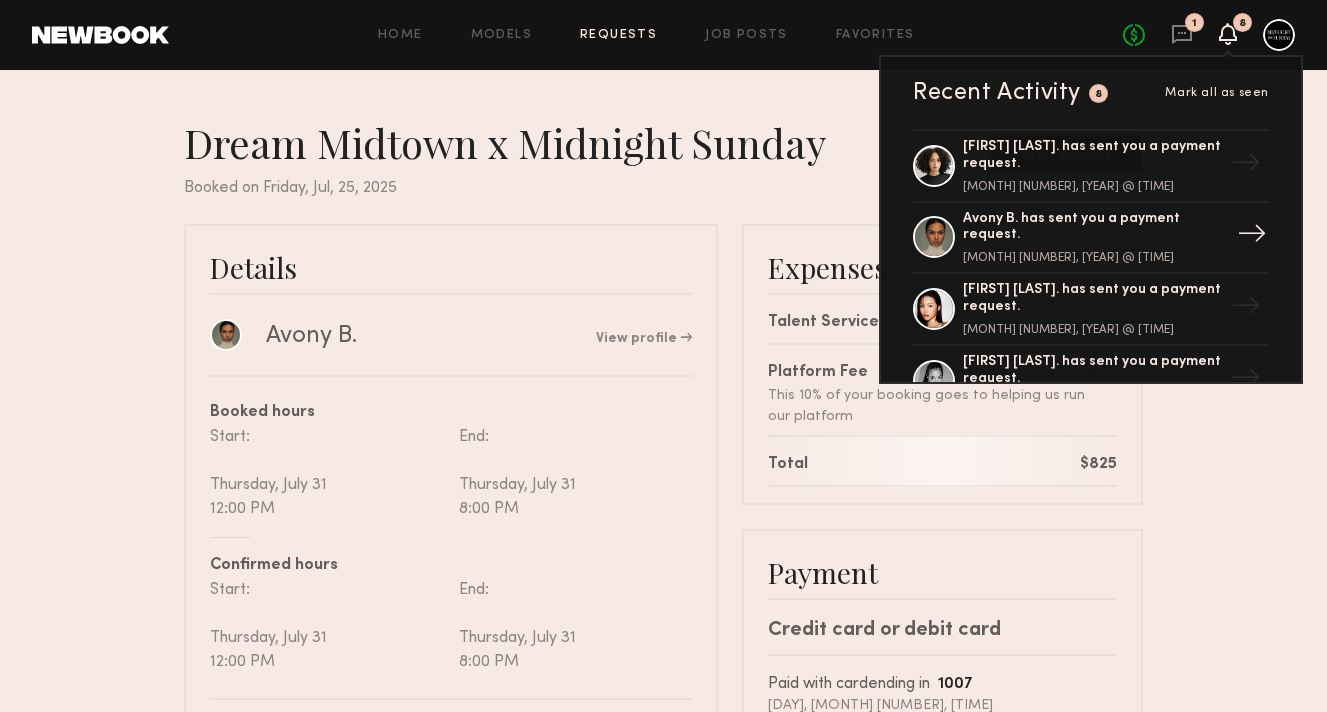 click on "Avony B. has sent you a payment request." 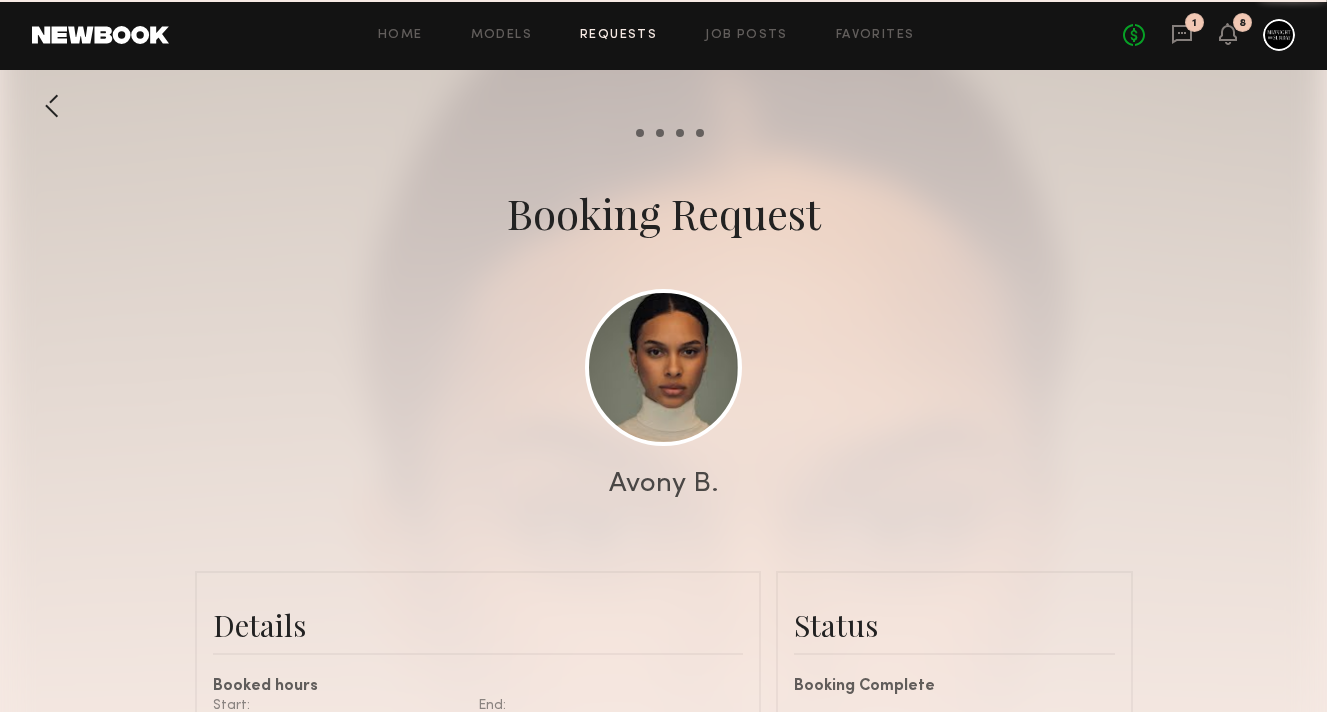 scroll, scrollTop: 142, scrollLeft: 0, axis: vertical 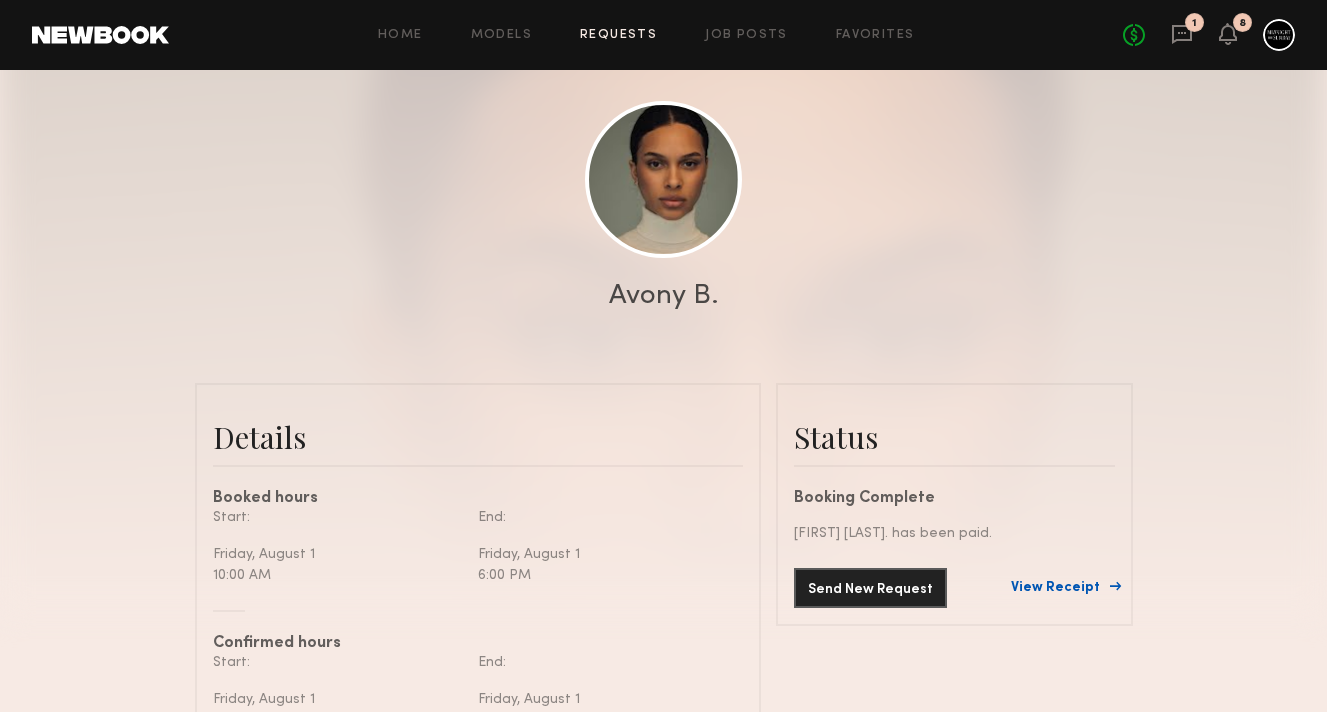 click on "View Receipt" 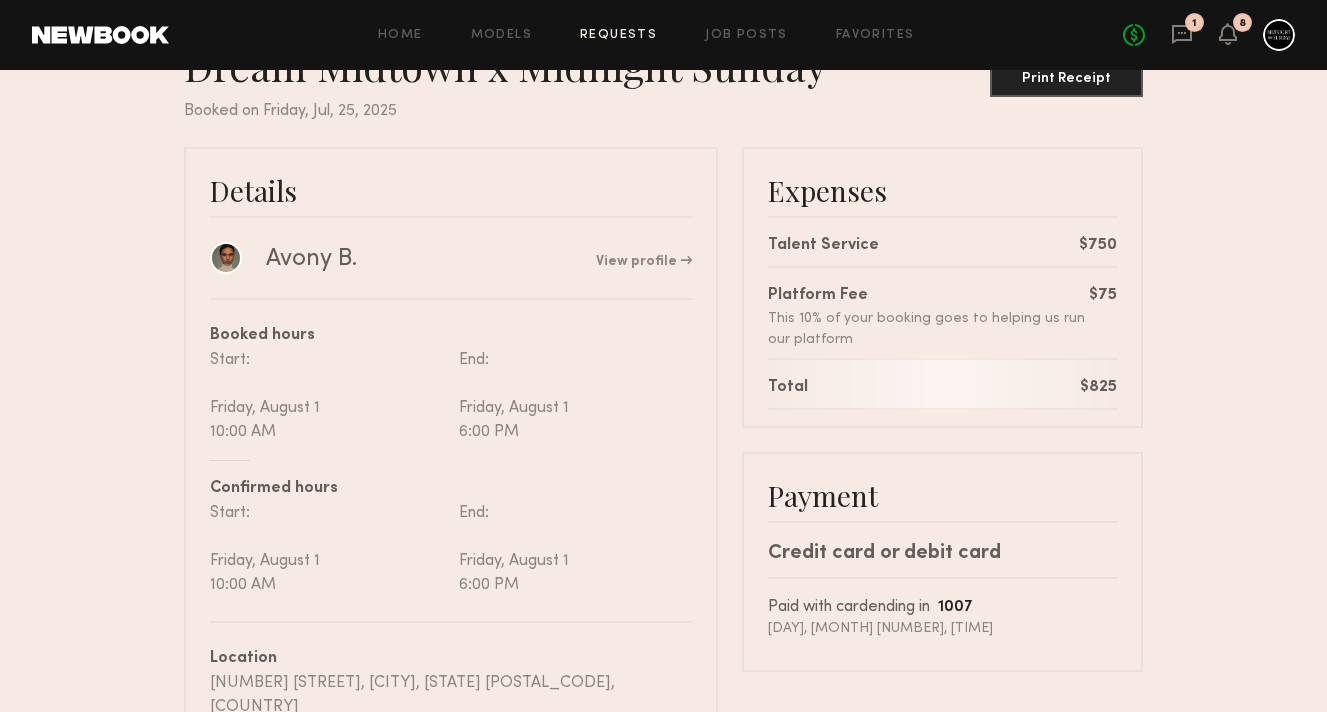 scroll, scrollTop: 83, scrollLeft: 0, axis: vertical 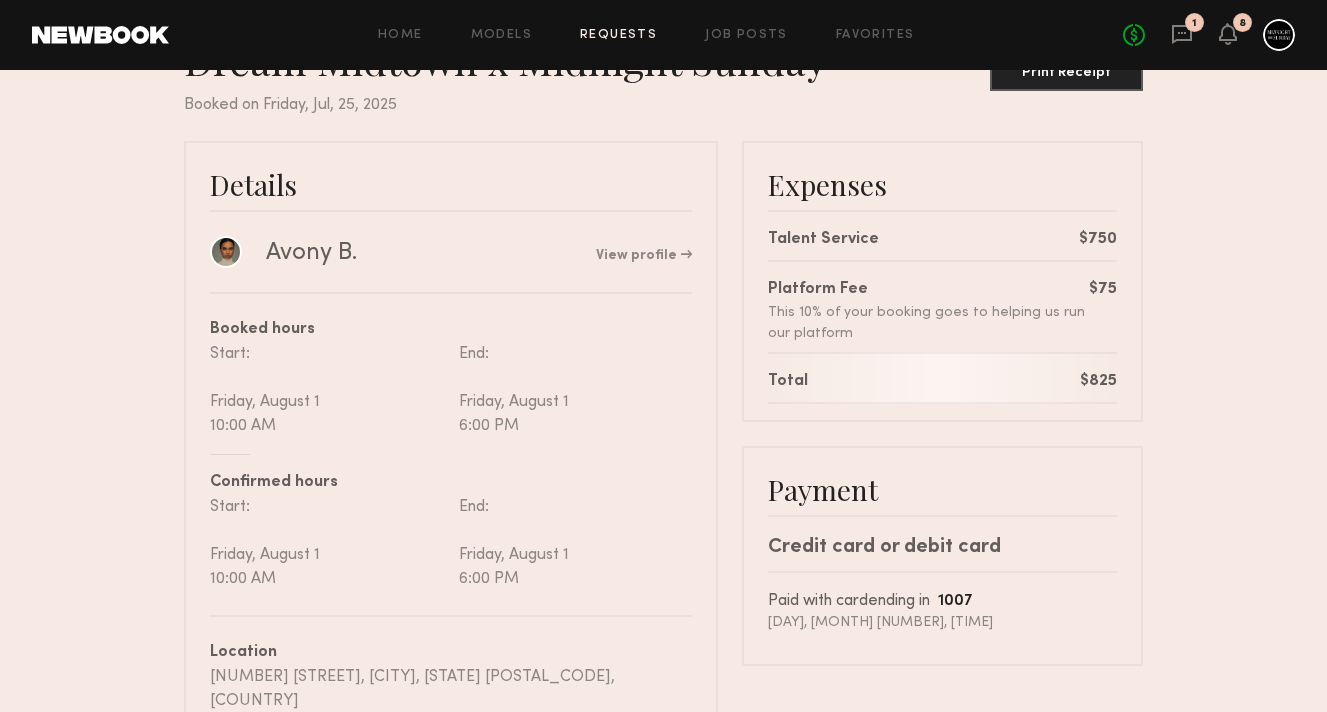 drag, startPoint x: 1062, startPoint y: 379, endPoint x: 1143, endPoint y: 378, distance: 81.00617 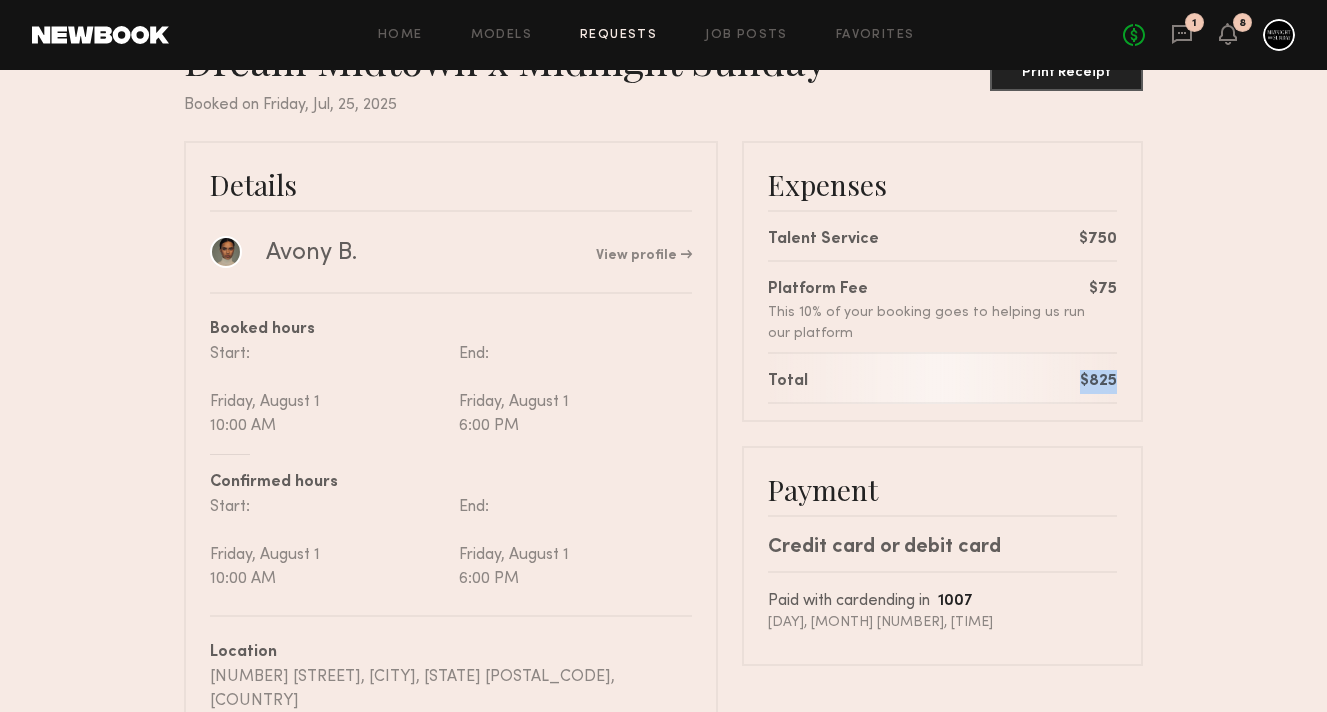 drag, startPoint x: 1123, startPoint y: 378, endPoint x: 1070, endPoint y: 376, distance: 53.037724 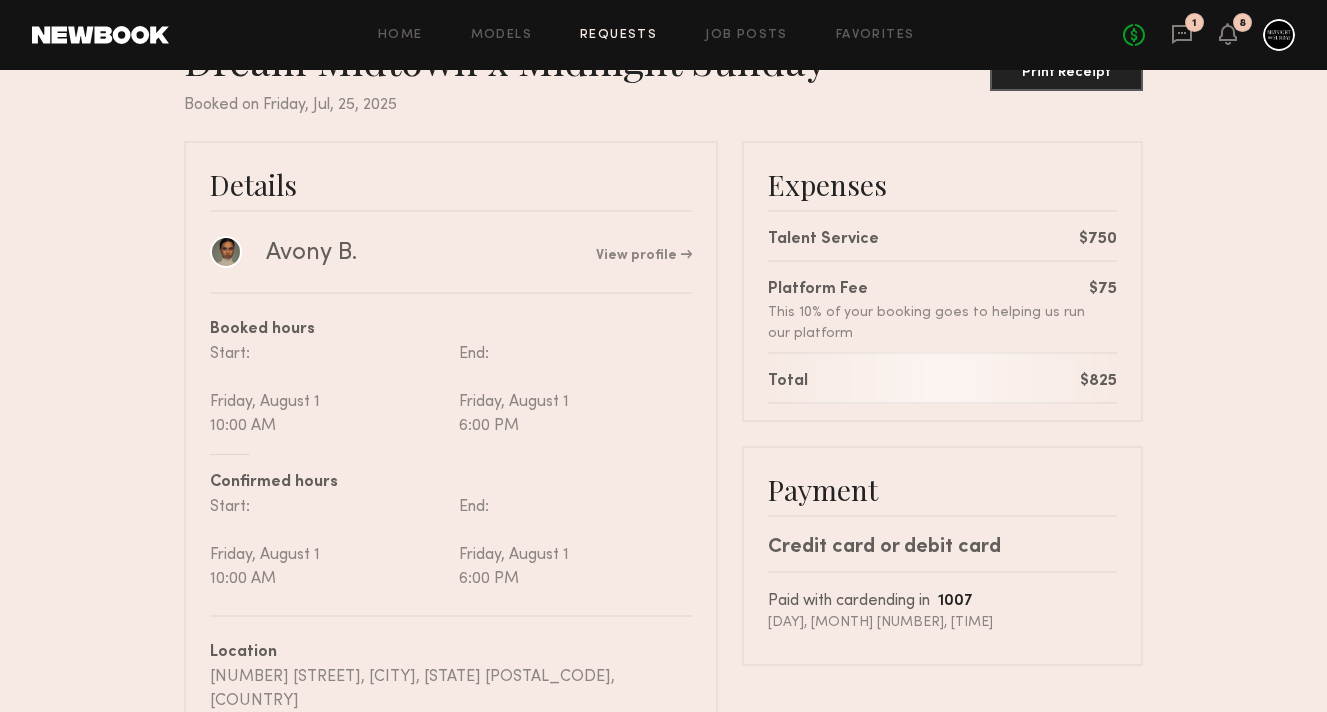click on "Expenses Talent Service $750 Platform Fee This 10% of your booking goes to helping us run our platform   $75  Total $825 Payment Credit card or debit card Paid with card   ending in  1007 Mon, August 4, 2025, 10:15:49 AM" 